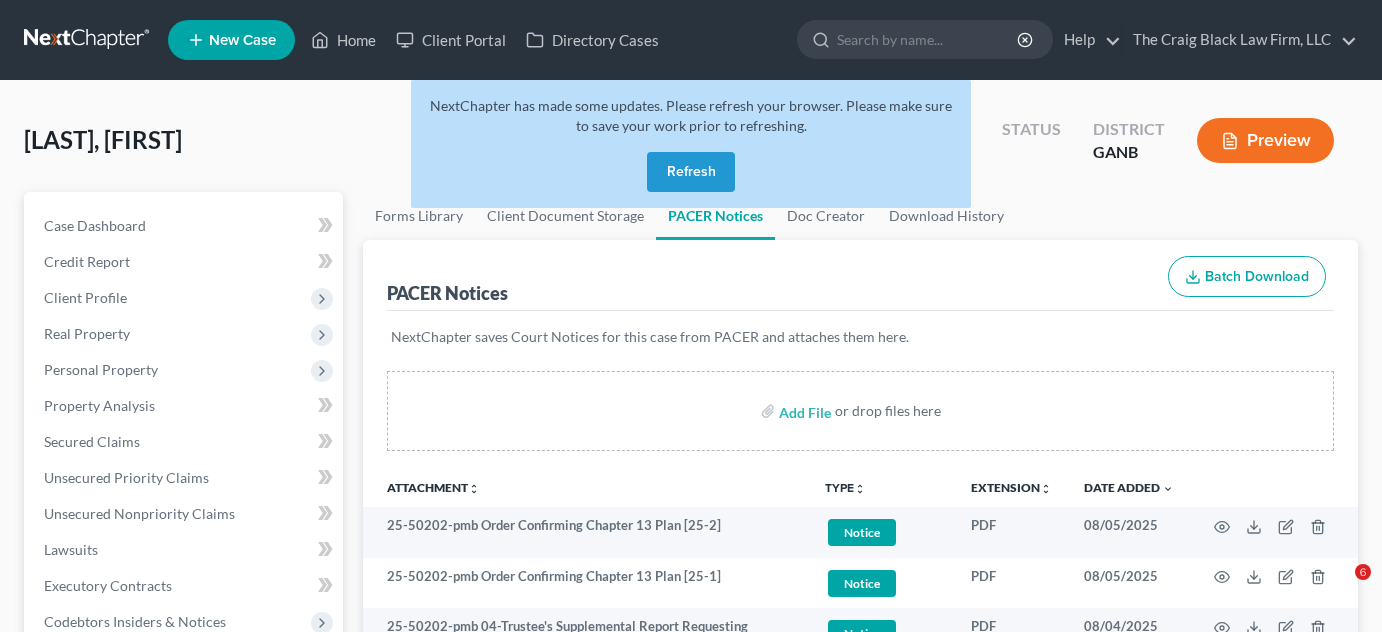 scroll, scrollTop: 288, scrollLeft: 0, axis: vertical 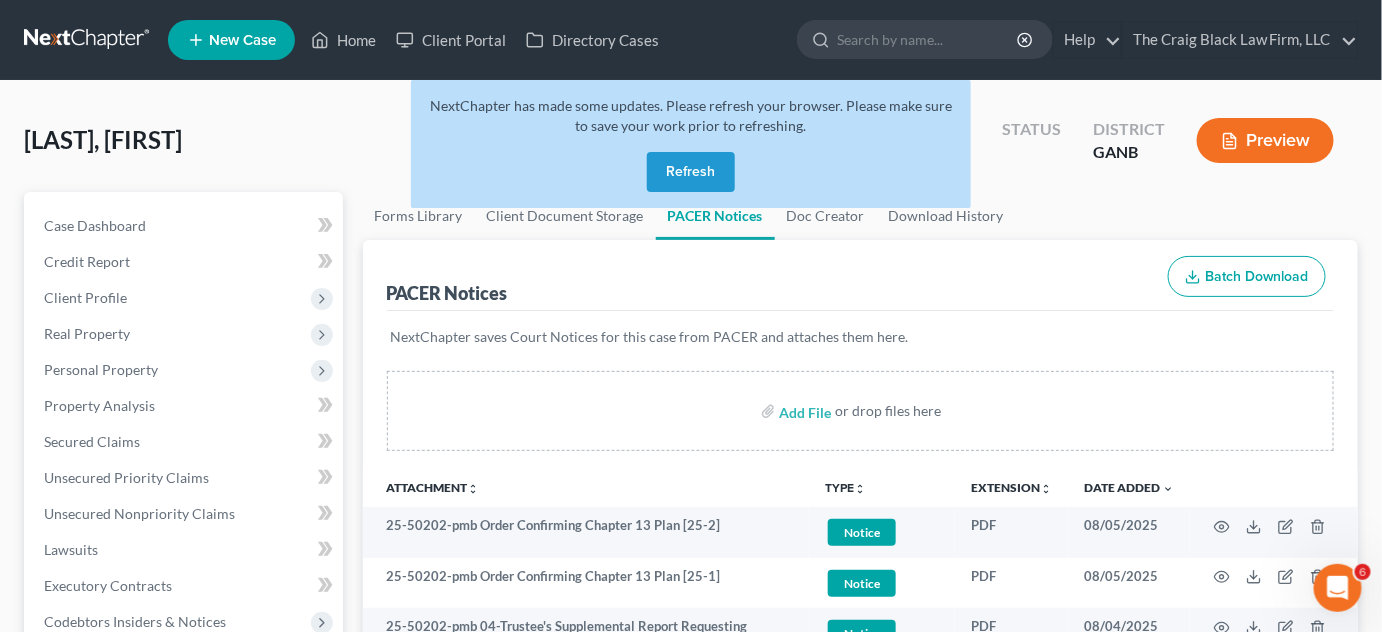 click on "Refresh" at bounding box center (691, 172) 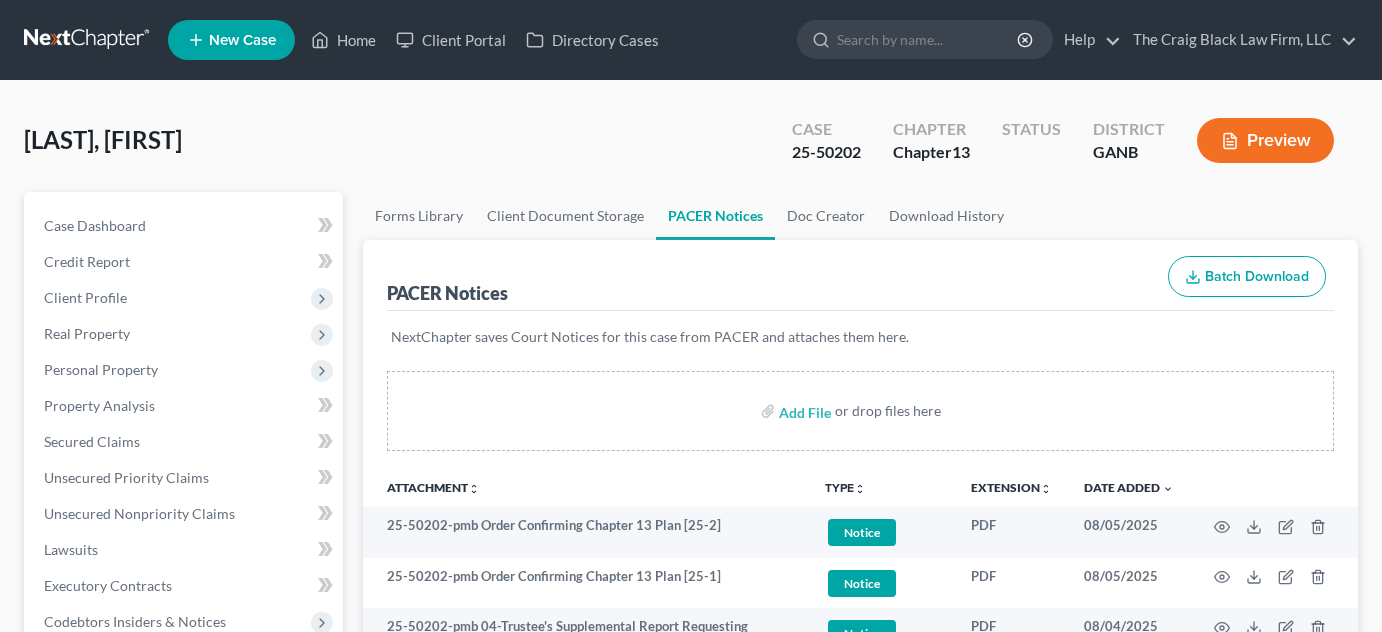 scroll, scrollTop: 0, scrollLeft: 0, axis: both 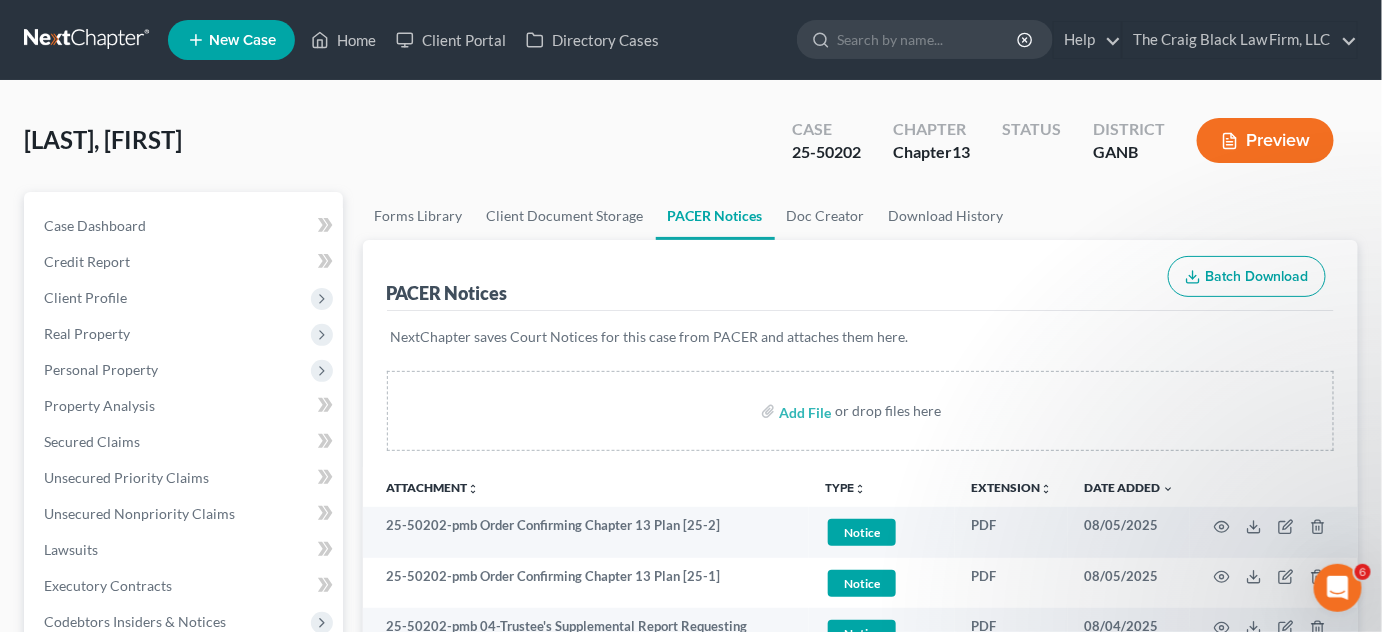 click at bounding box center (928, 39) 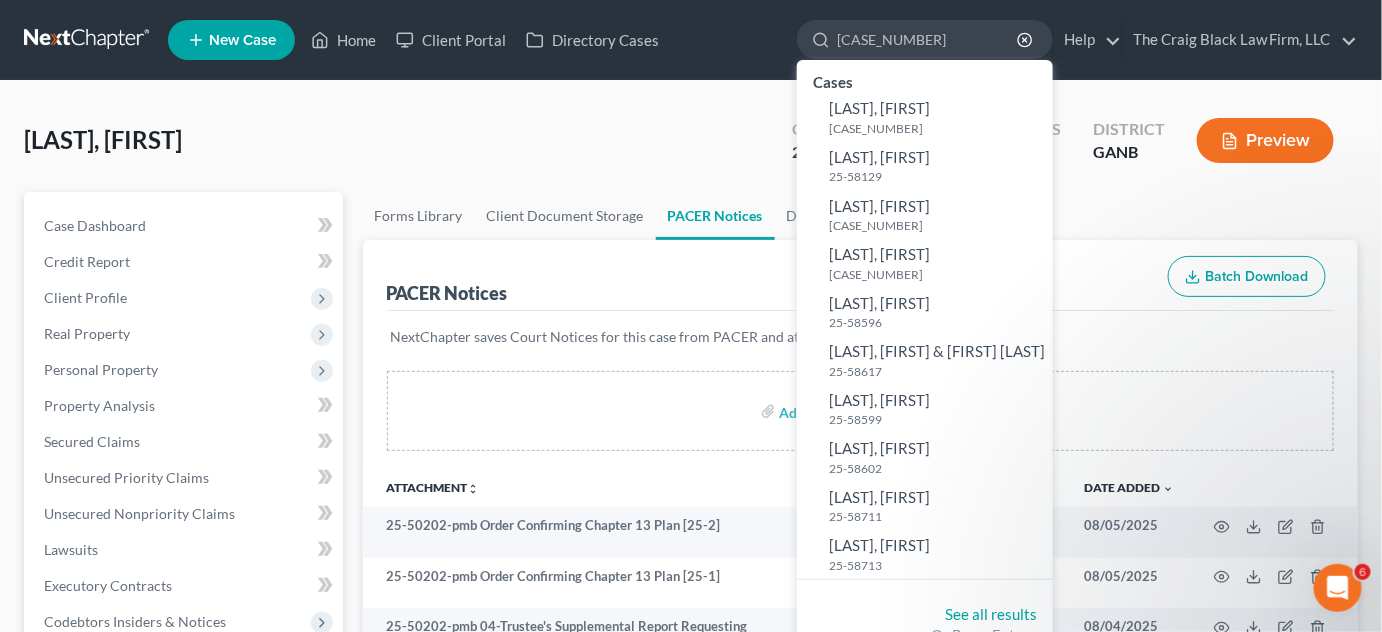 type on "25-58595" 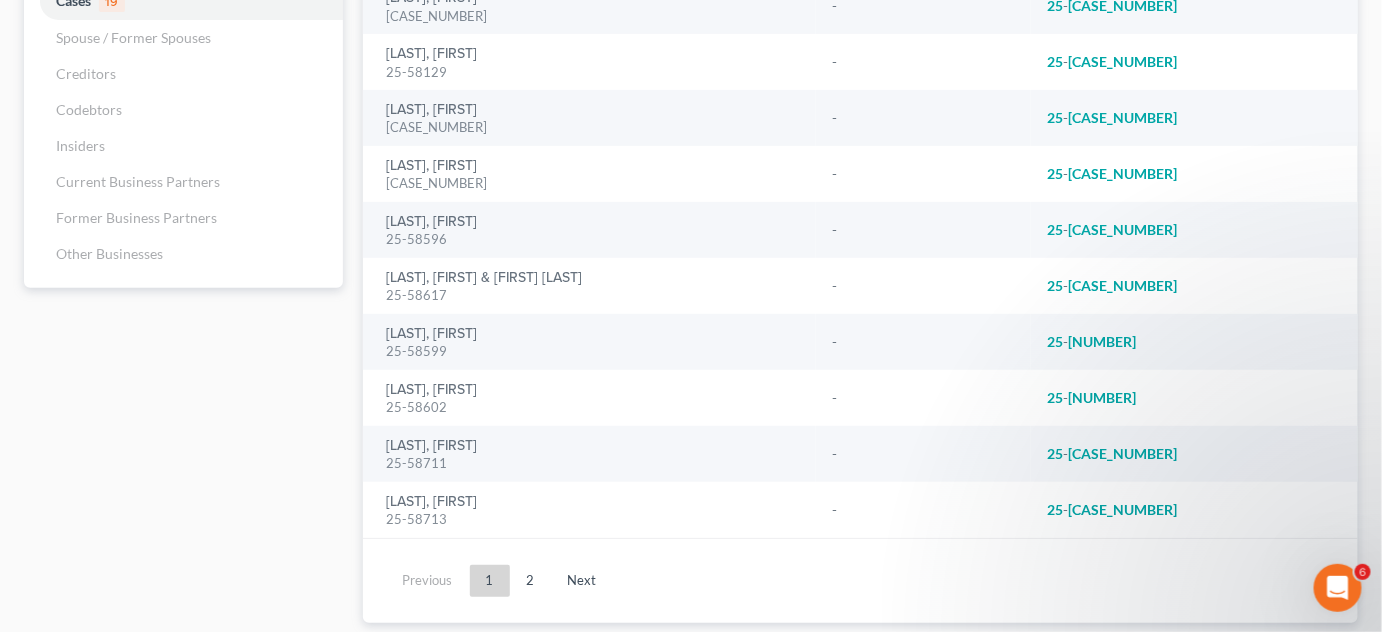 scroll, scrollTop: 280, scrollLeft: 0, axis: vertical 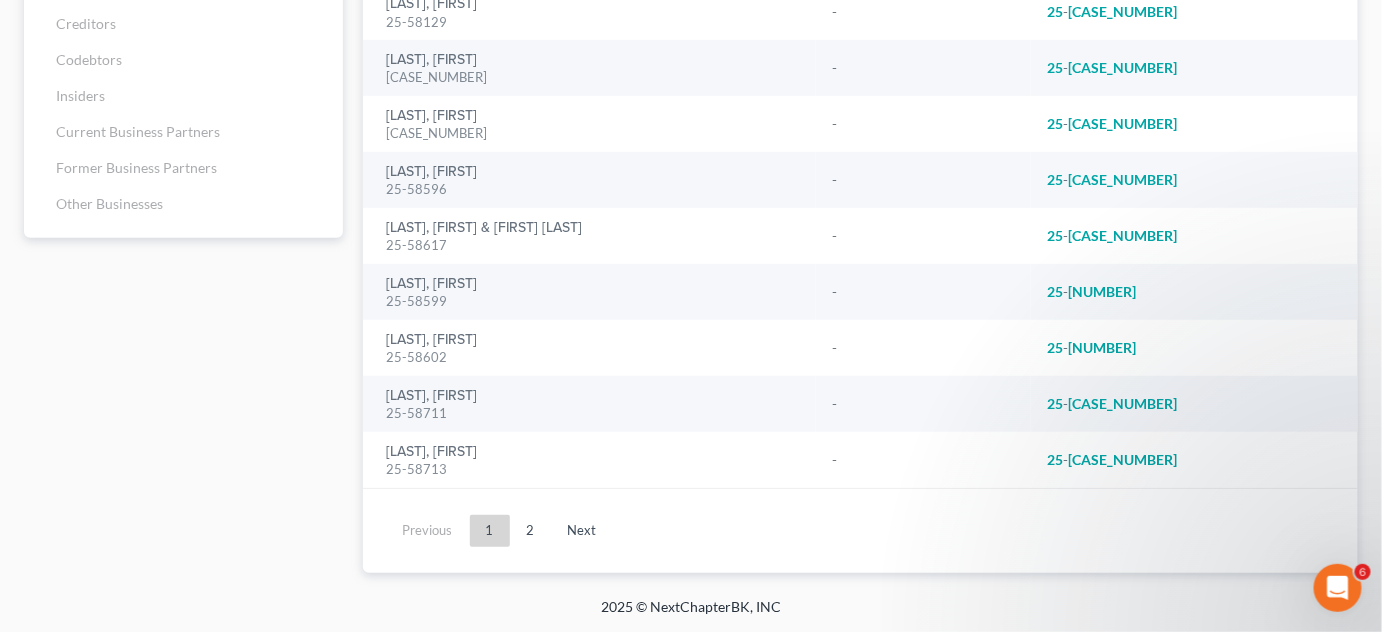 click on "2" at bounding box center (531, 531) 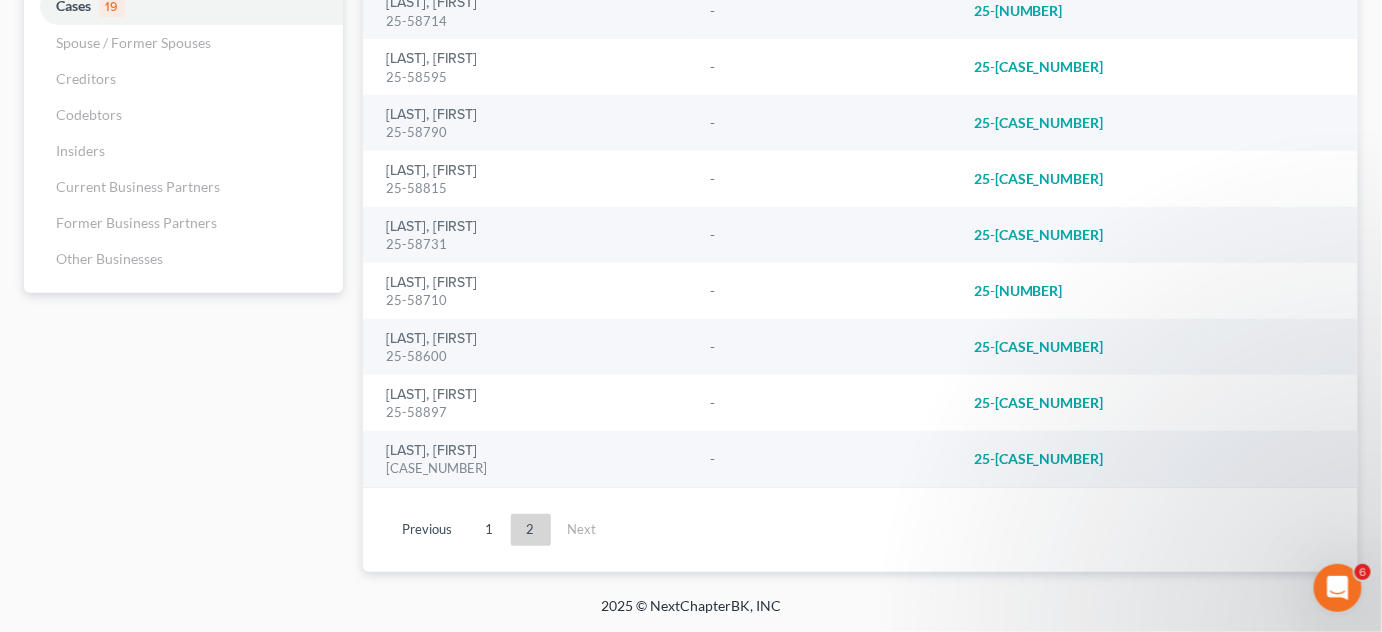 scroll, scrollTop: 224, scrollLeft: 0, axis: vertical 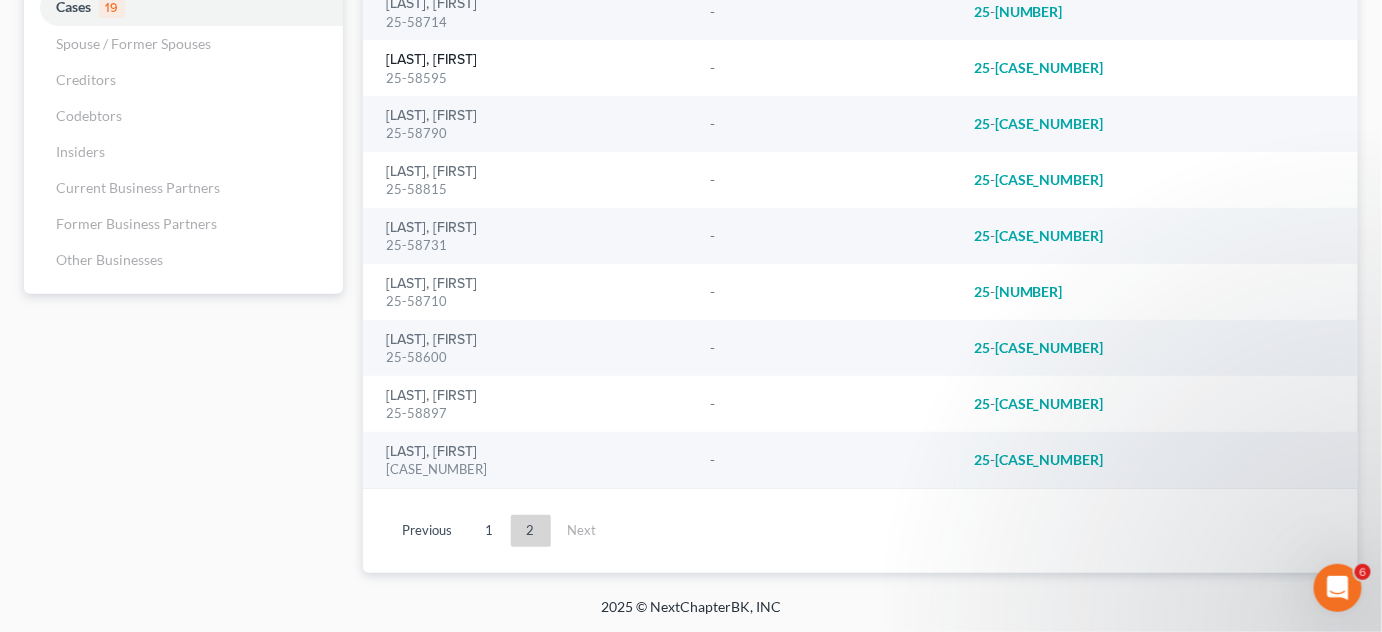 click on "[LAST], [FIRST]" at bounding box center (432, 60) 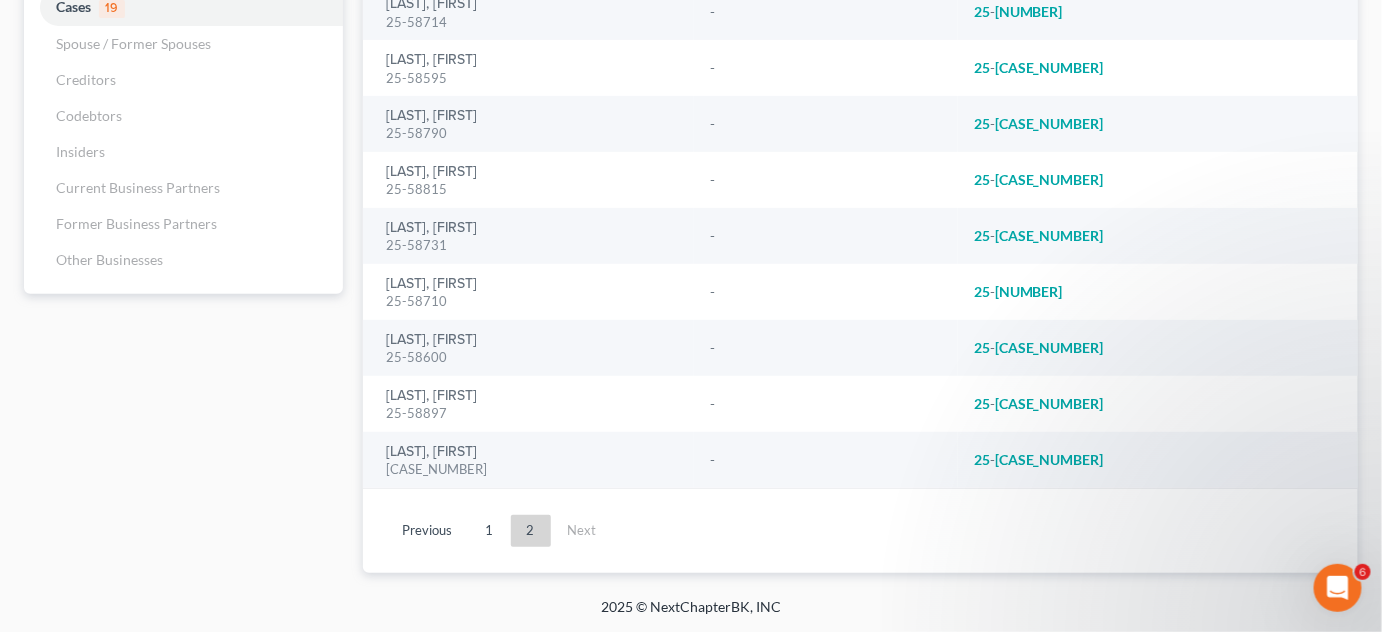 type 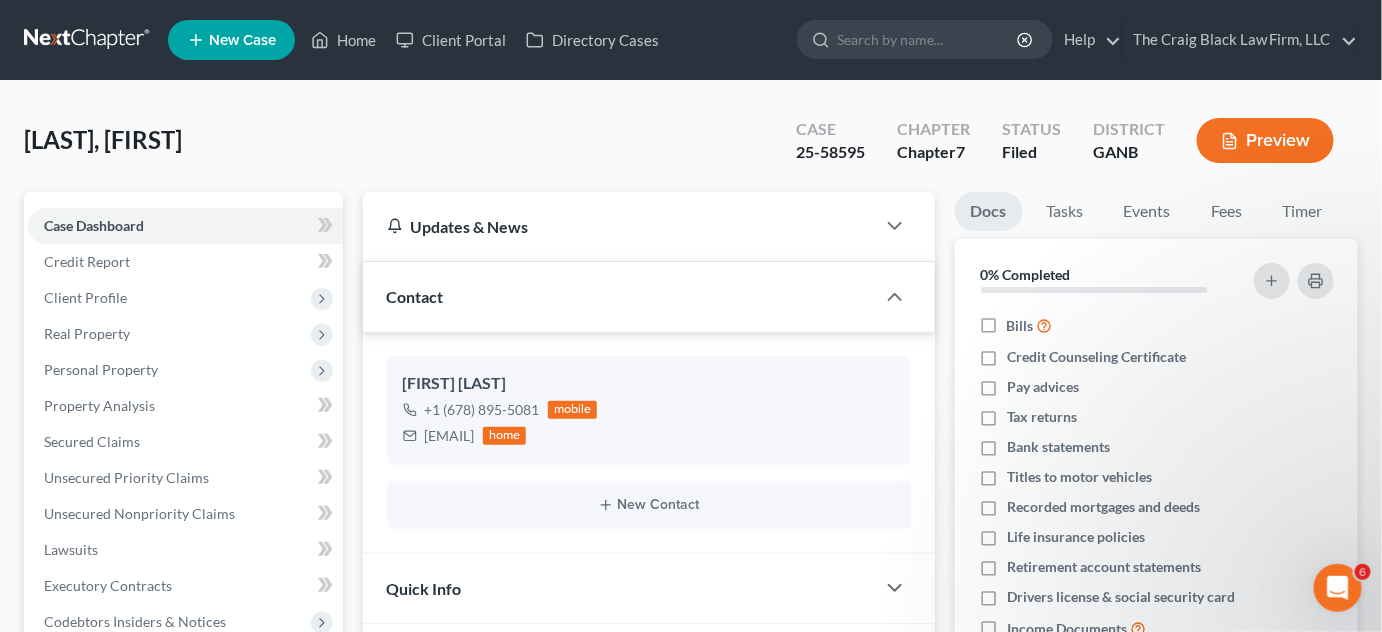 scroll, scrollTop: 429, scrollLeft: 0, axis: vertical 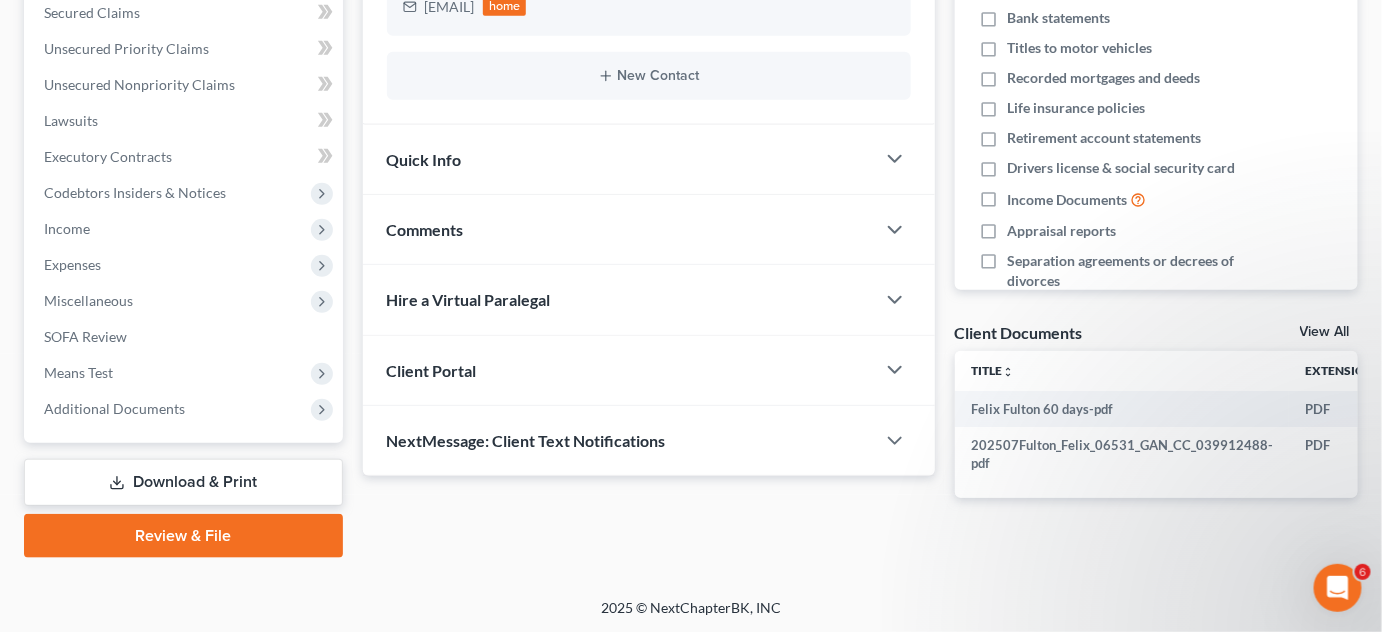 click on "Additional Documents" at bounding box center [114, 408] 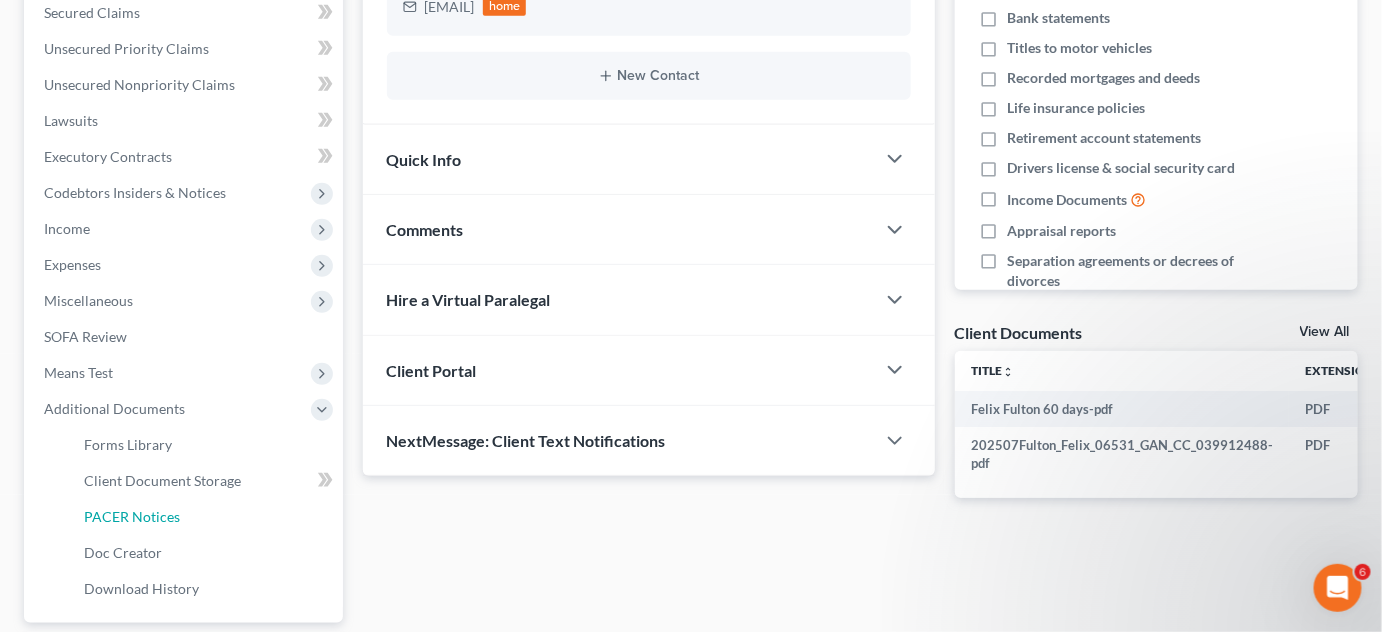 click on "PACER Notices" at bounding box center [132, 516] 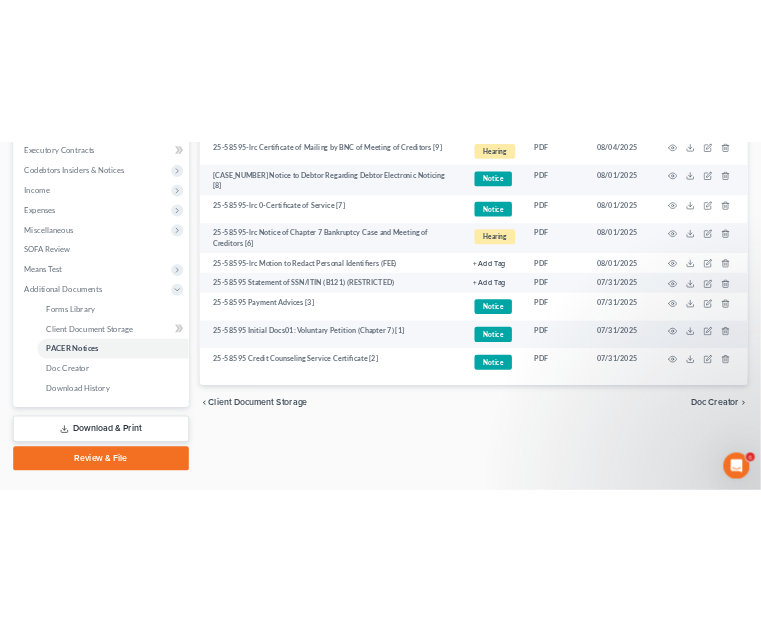 scroll, scrollTop: 605, scrollLeft: 0, axis: vertical 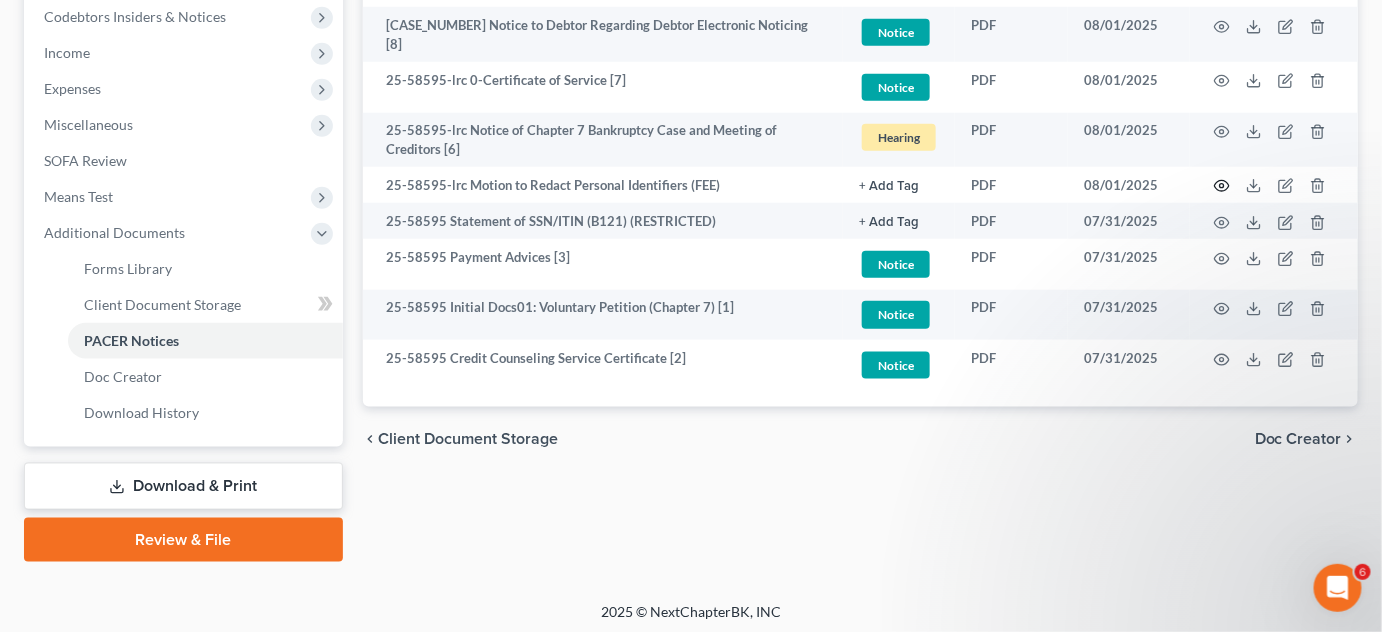 click 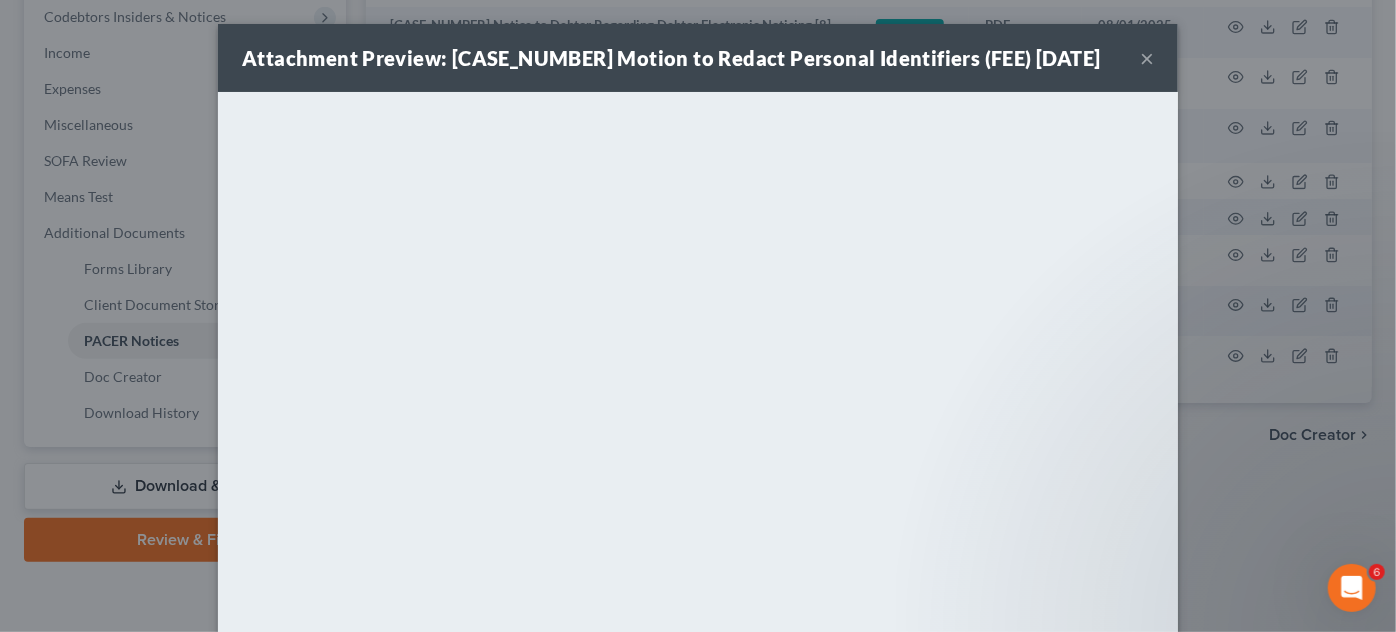 click on "Attachment Preview: [CASE_NUMBER] Motion to Redact Personal Identifiers (FEE) [DATE] ×
Download" at bounding box center [698, 316] 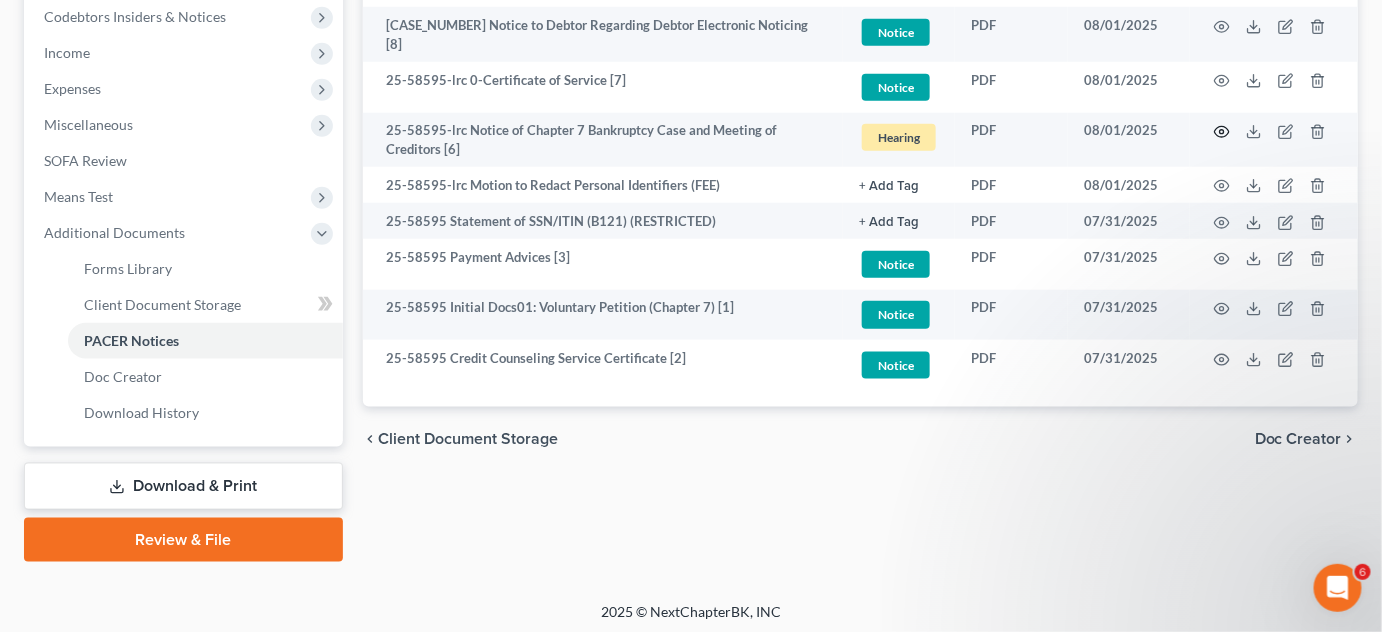 click 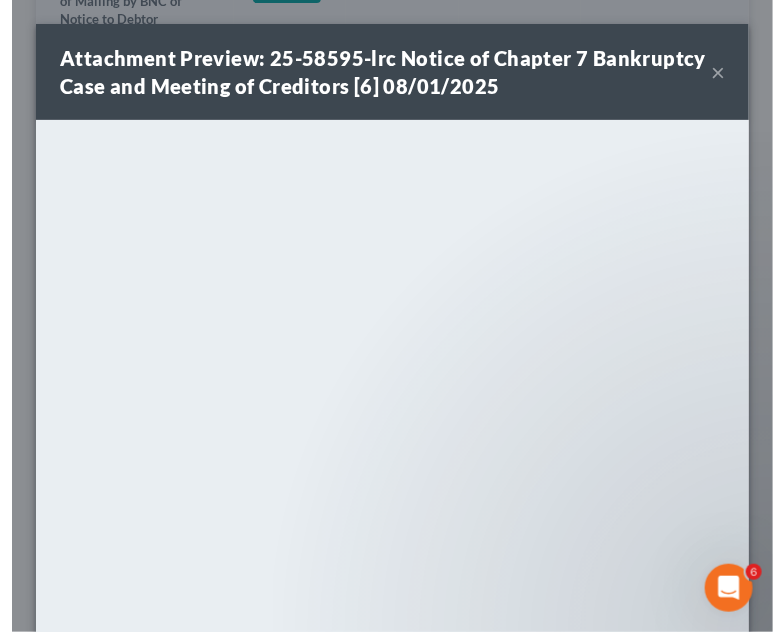 scroll, scrollTop: 557, scrollLeft: 0, axis: vertical 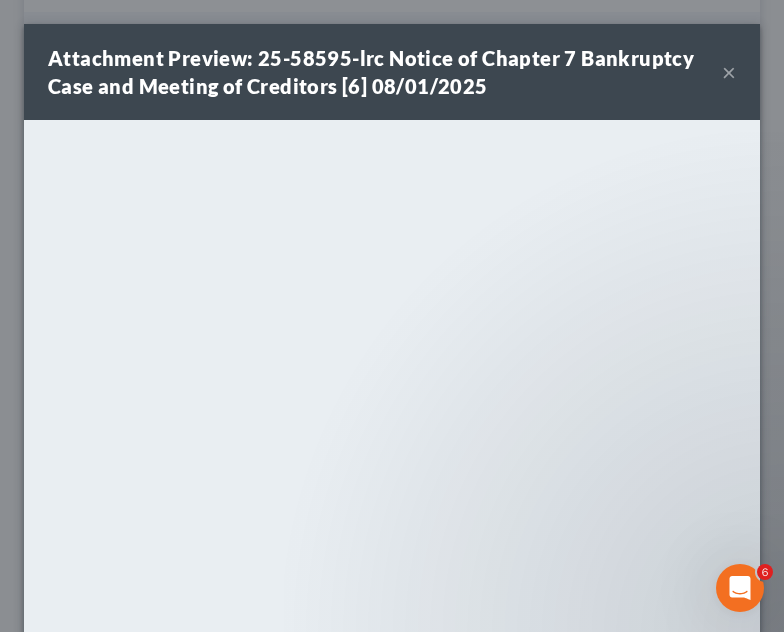 click on "×" at bounding box center (729, 72) 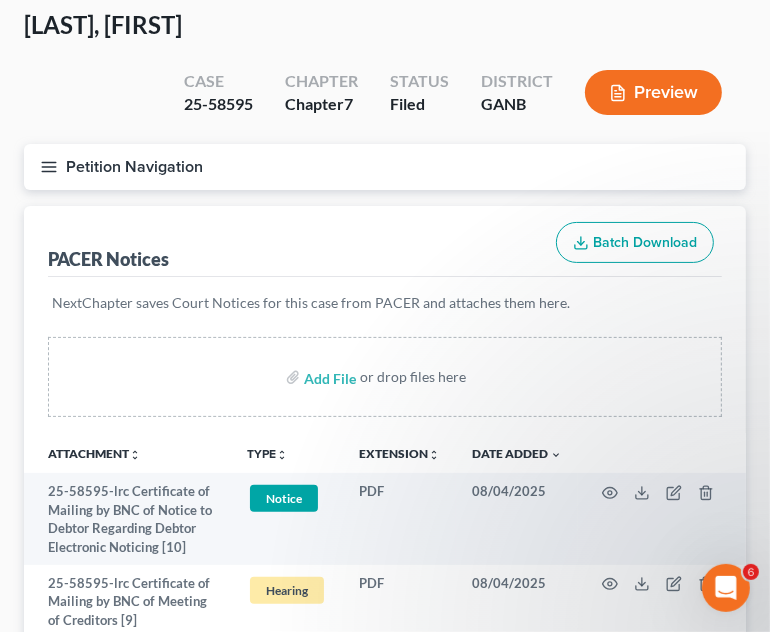 scroll, scrollTop: 0, scrollLeft: 0, axis: both 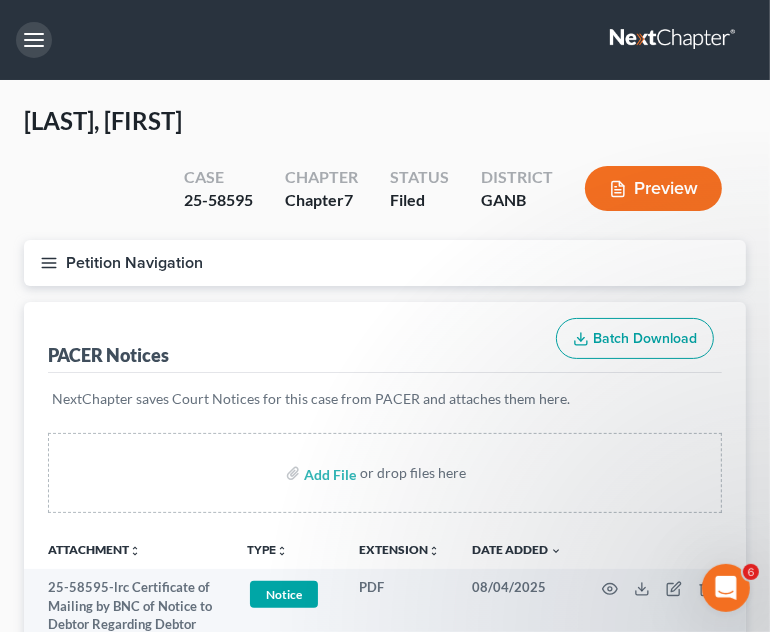 click at bounding box center (34, 40) 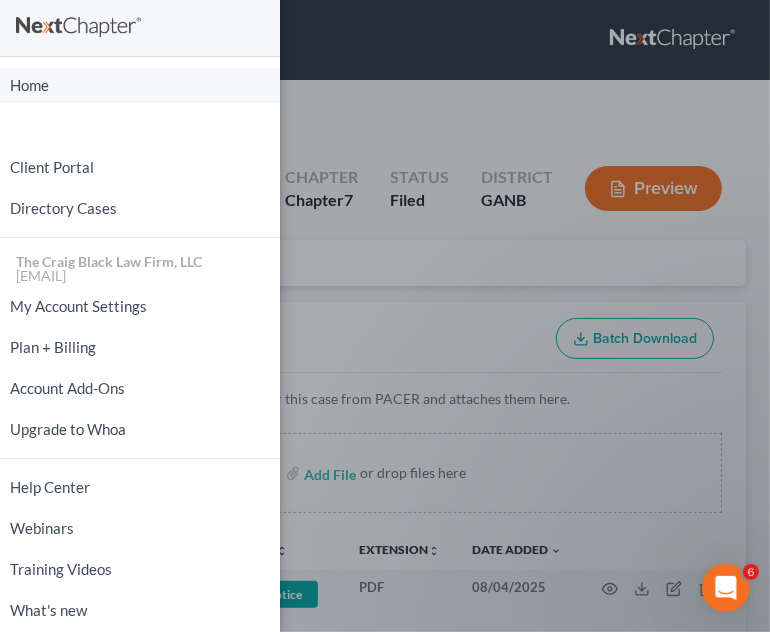 click on "Home" at bounding box center (140, 85) 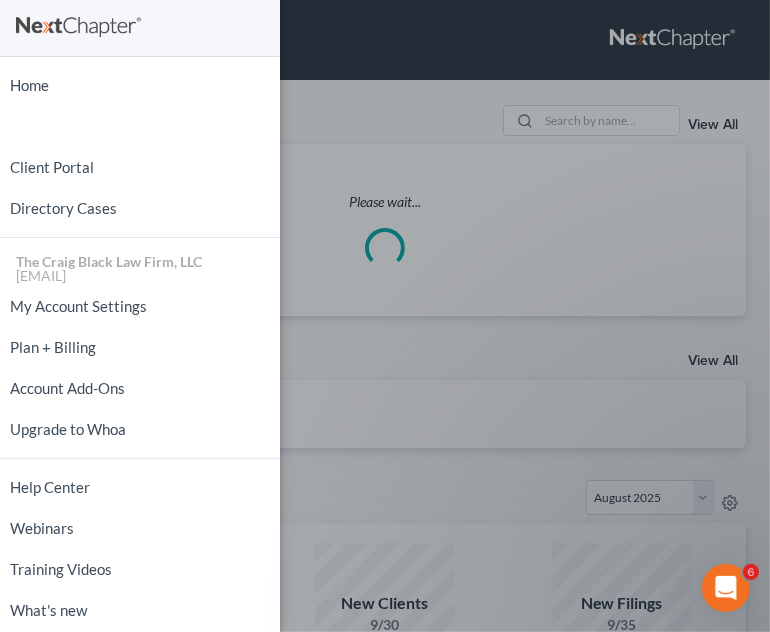 click on "Home New Case Client Portal Directory Cases The Craig Black Law Firm, LLC [EMAIL] My Account Settings Plan + Billing Account Add-Ons Upgrade to Whoa Help Center Webinars Training Videos What's new Log out" at bounding box center (385, 316) 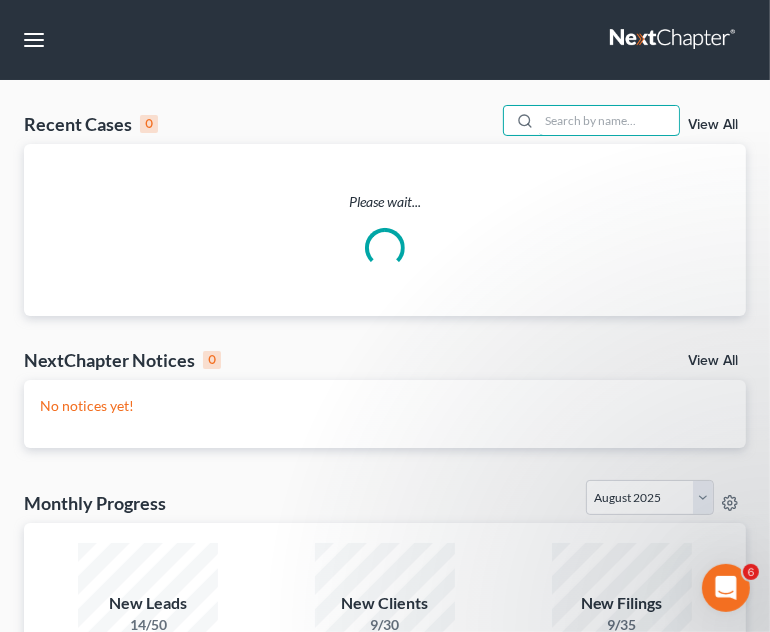click at bounding box center (609, 120) 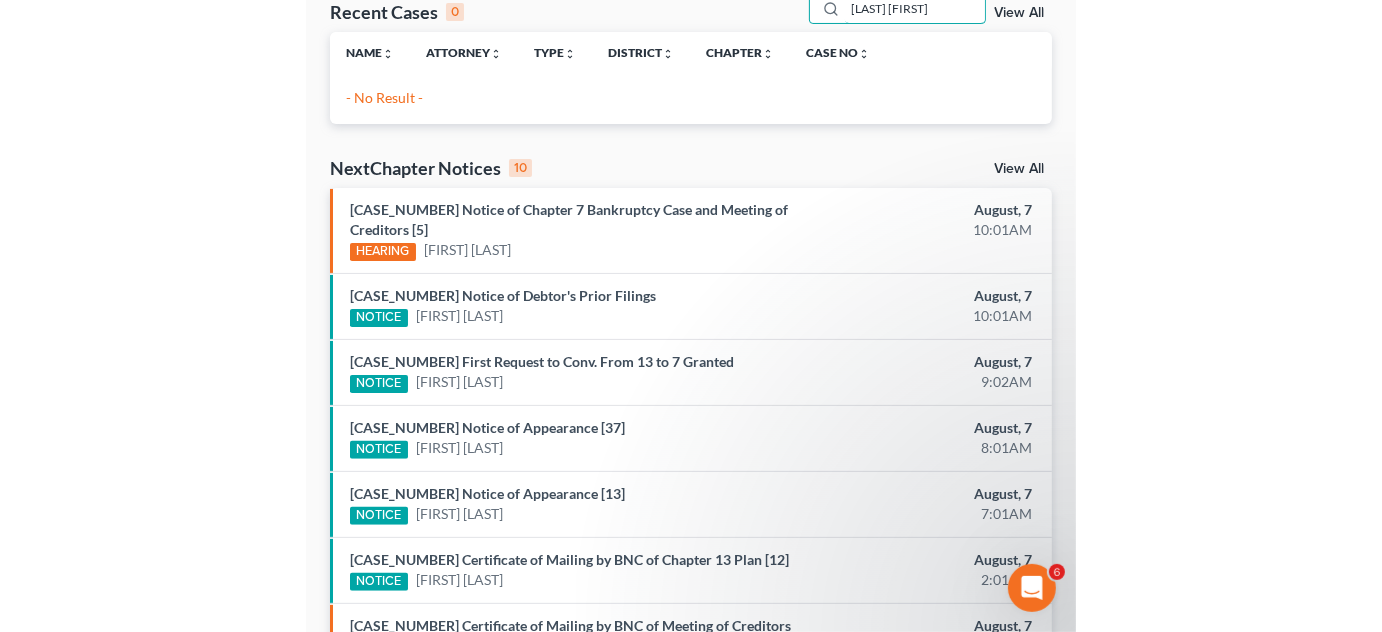 scroll, scrollTop: 0, scrollLeft: 0, axis: both 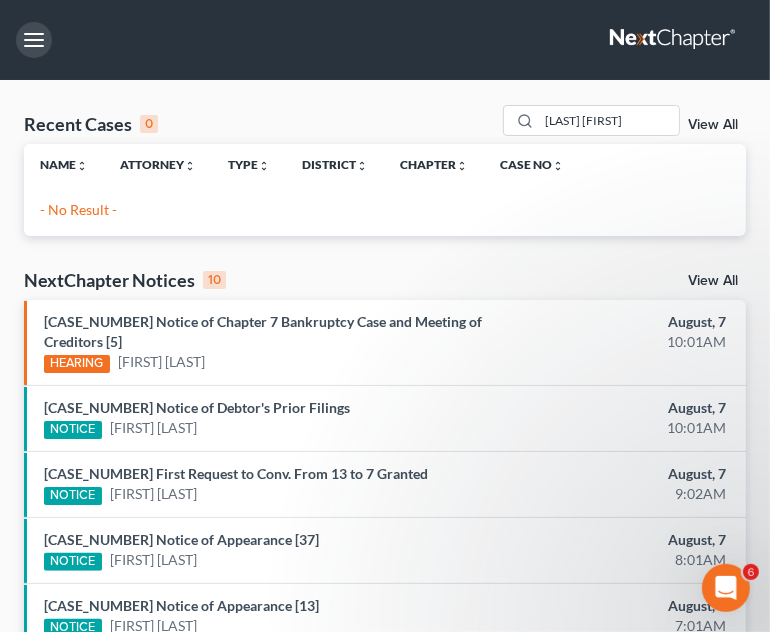 click at bounding box center [34, 40] 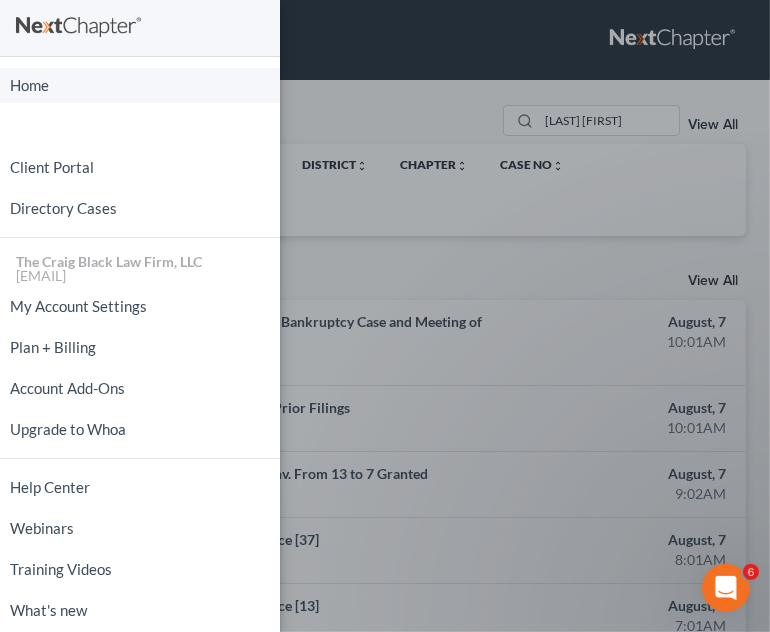 click on "Home" at bounding box center (140, 85) 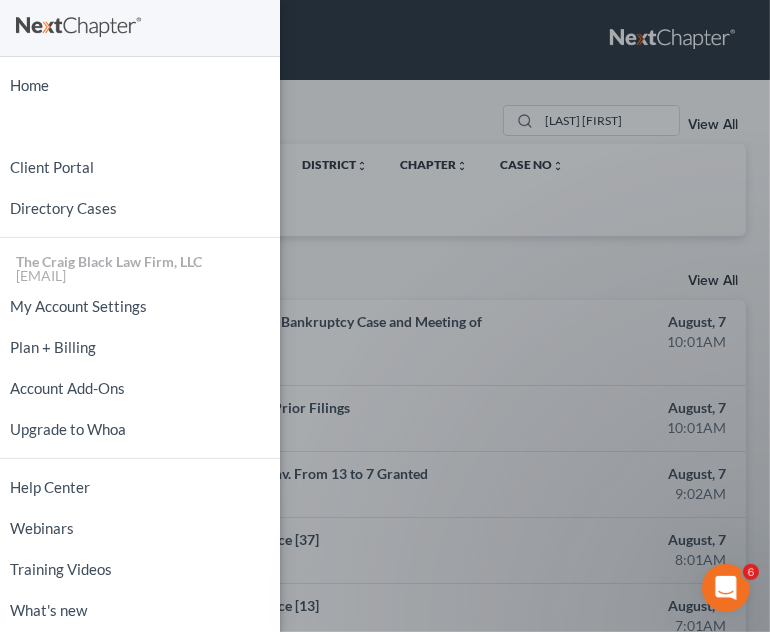 click on "Home New Case Client Portal Directory Cases The Craig Black Law Firm, LLC [EMAIL] My Account Settings Plan + Billing Account Add-Ons Upgrade to Whoa Help Center Webinars Training Videos What's new Log out" at bounding box center (385, 316) 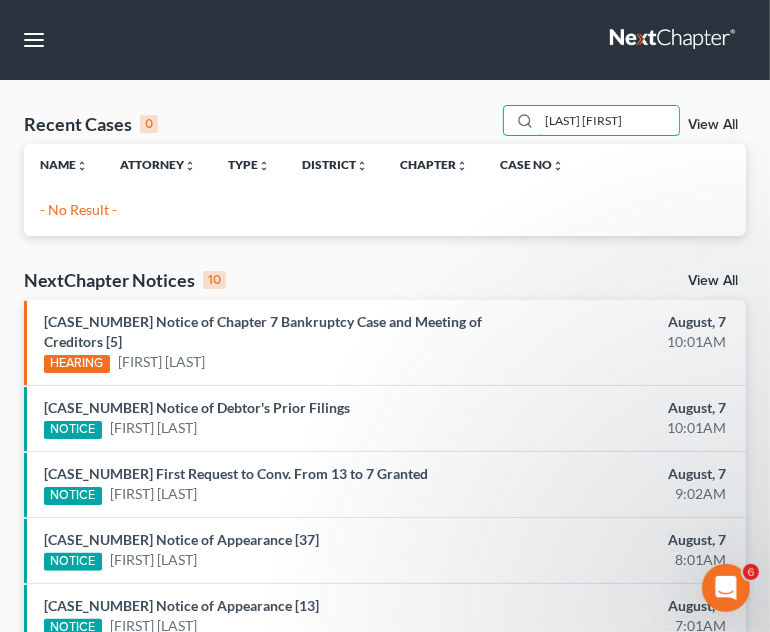 click on "[LAST] [FIRST]" at bounding box center (609, 120) 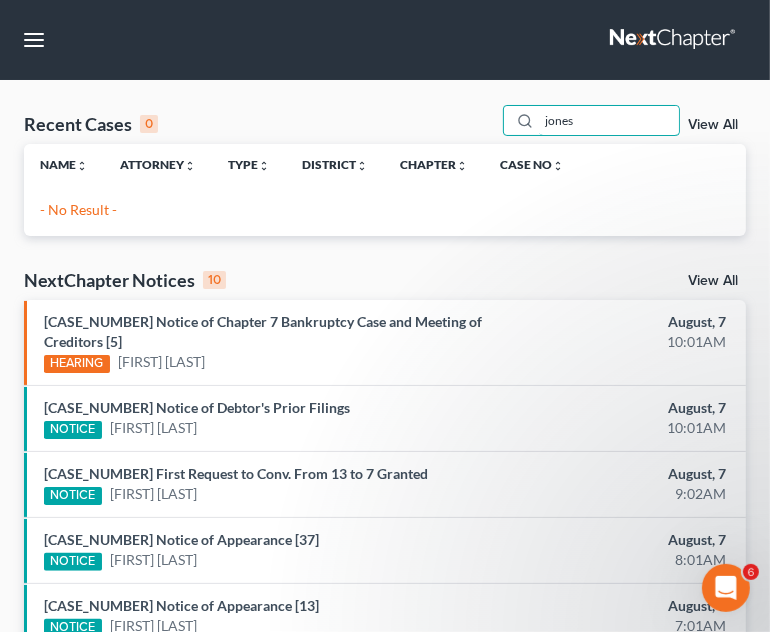 type on "jones" 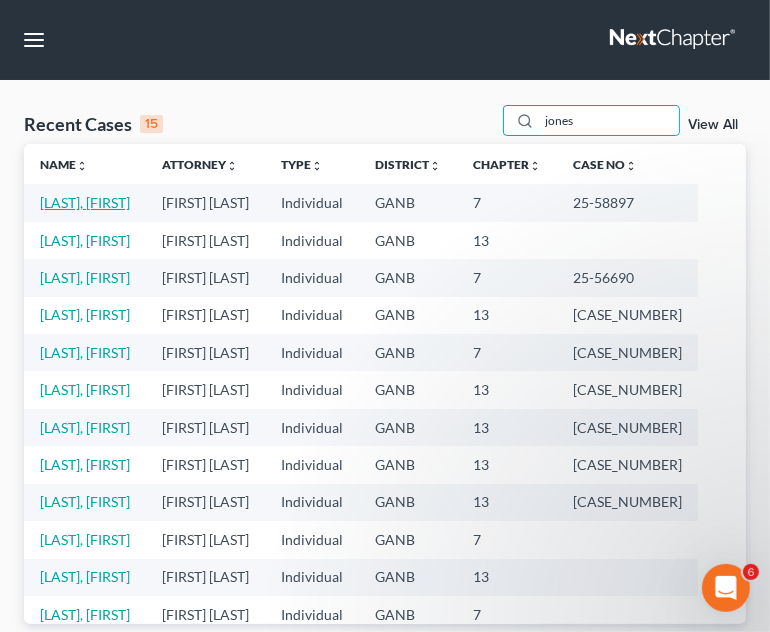 click on "[LAST], [FIRST]" at bounding box center (85, 202) 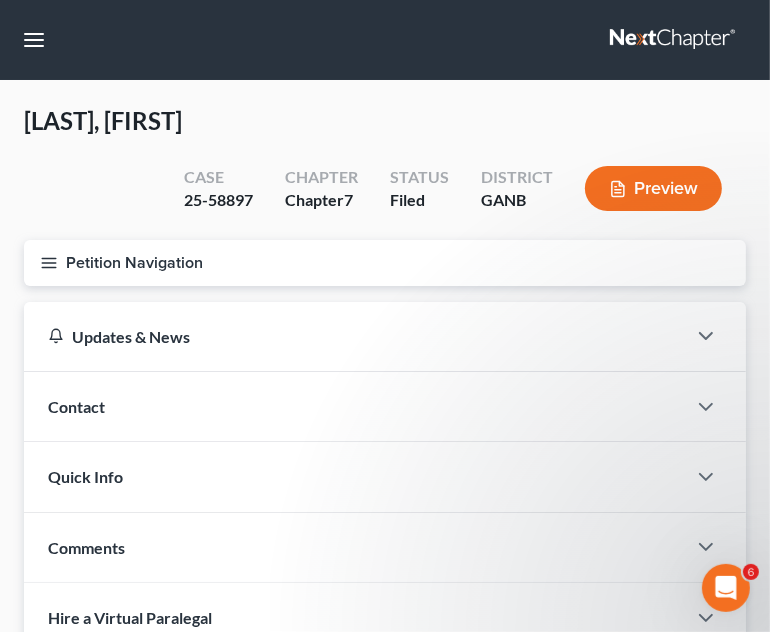 click 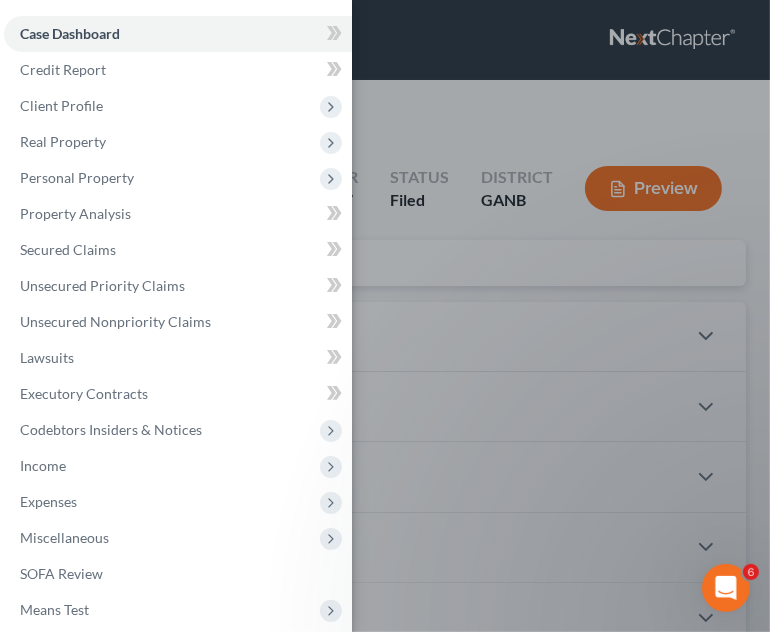 click on "Client Profile" at bounding box center [61, 105] 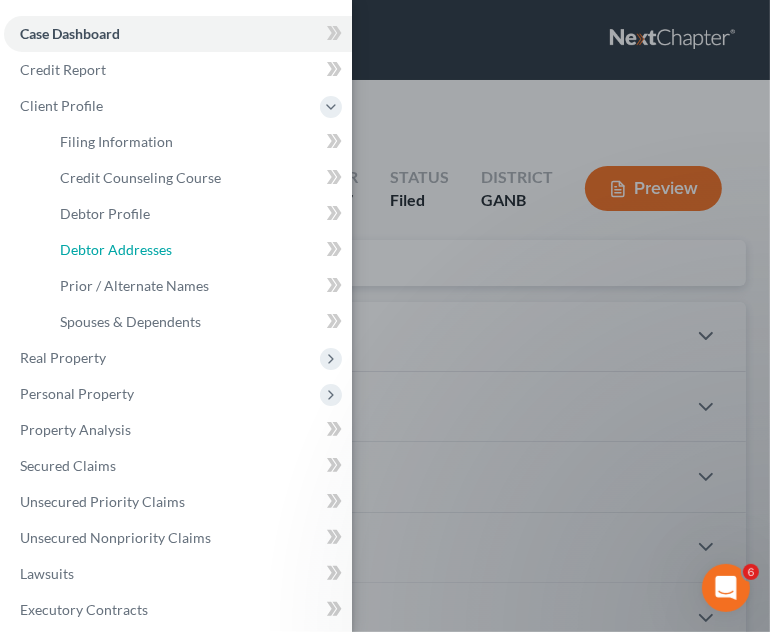 click on "Debtor Addresses" at bounding box center (116, 249) 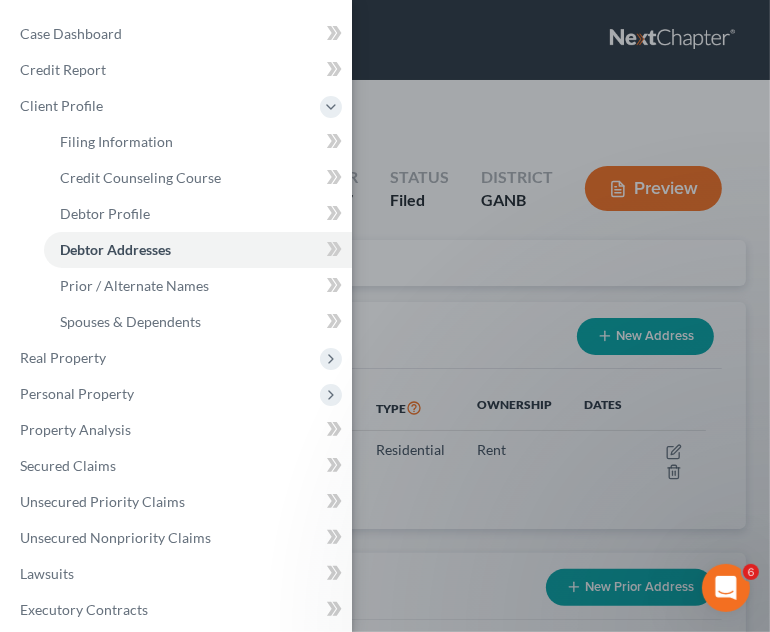click on "Case Dashboard
Payments
Invoices
Payments
Payments
Credit Report
Client Profile" at bounding box center [385, 316] 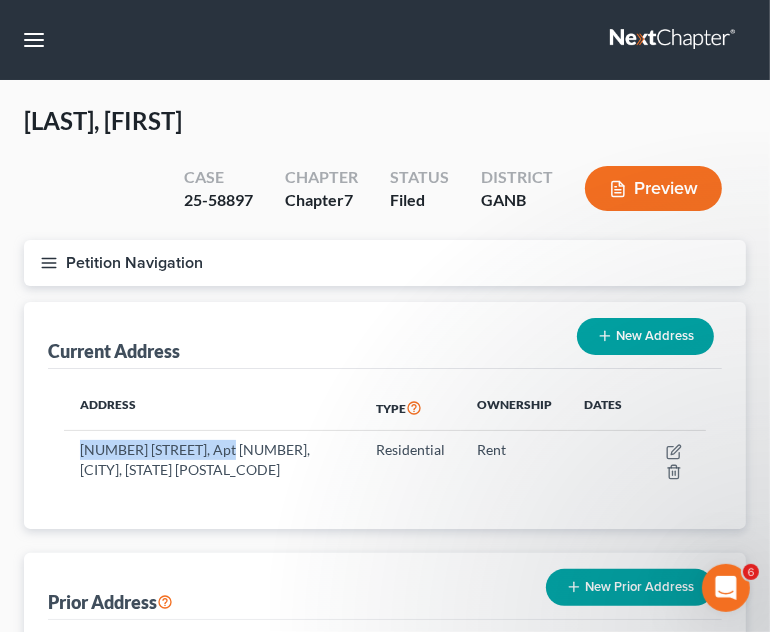 drag, startPoint x: 225, startPoint y: 450, endPoint x: 79, endPoint y: 450, distance: 146 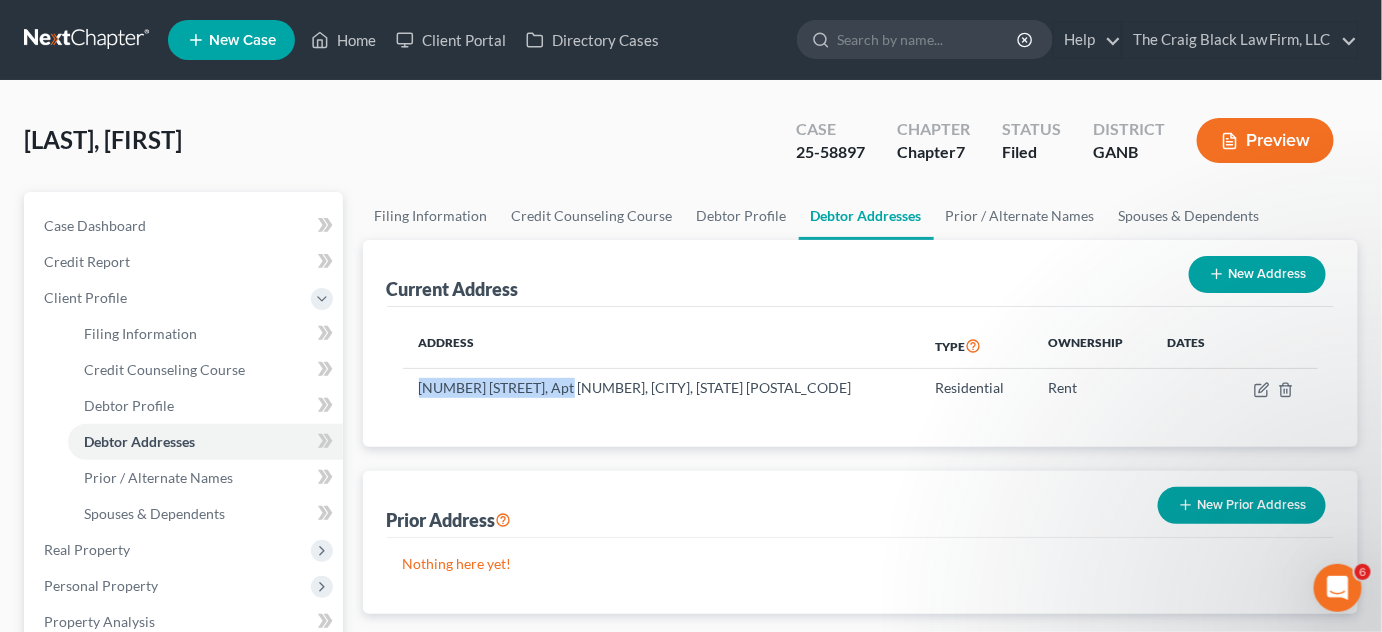 click at bounding box center (88, 40) 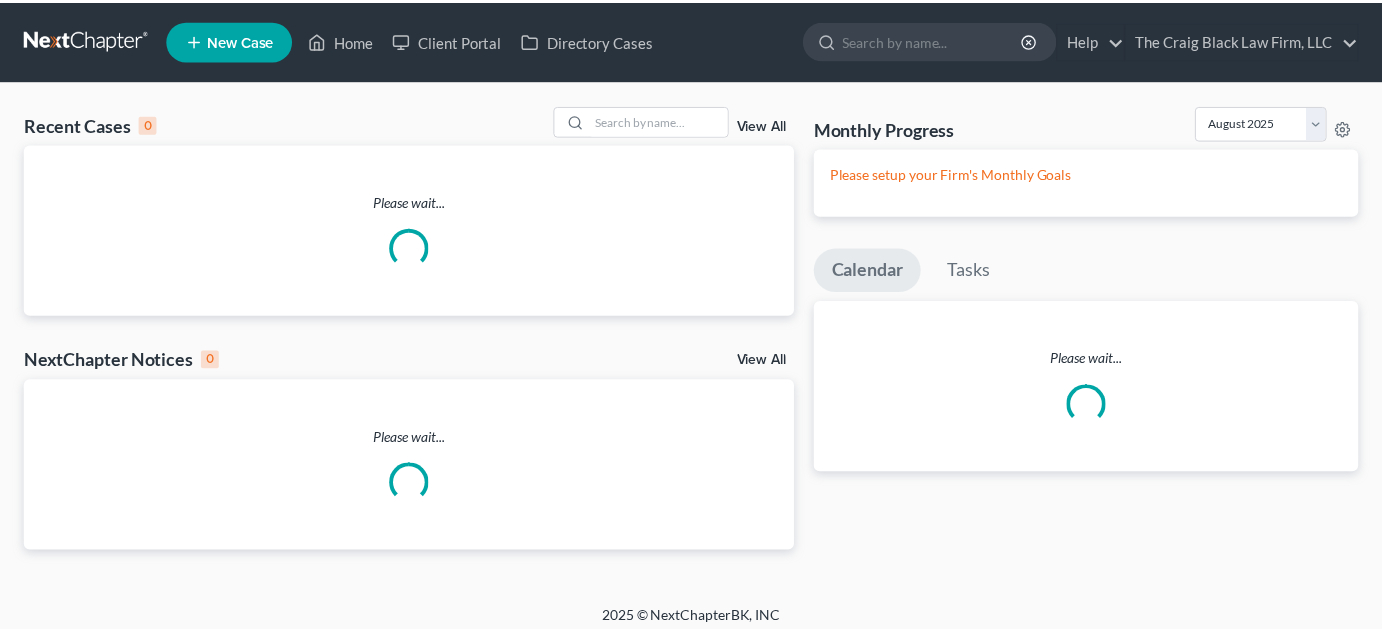 scroll, scrollTop: 0, scrollLeft: 0, axis: both 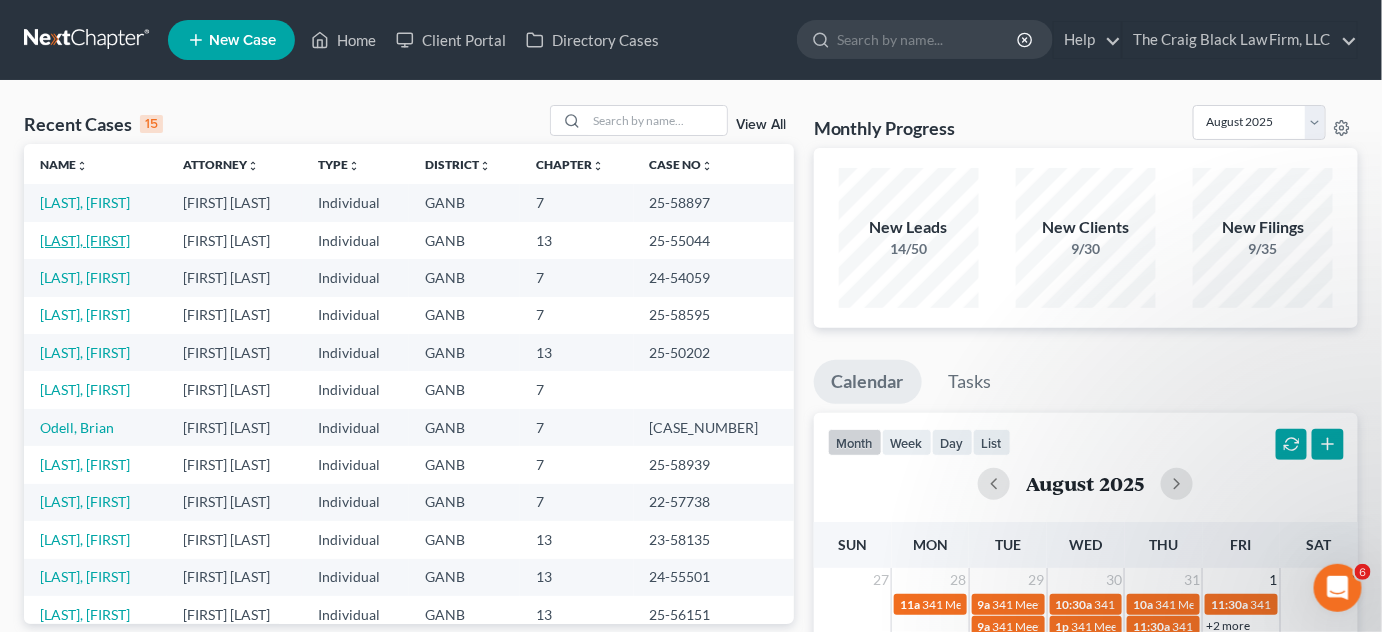 click on "[LAST], [FIRST]" at bounding box center (85, 240) 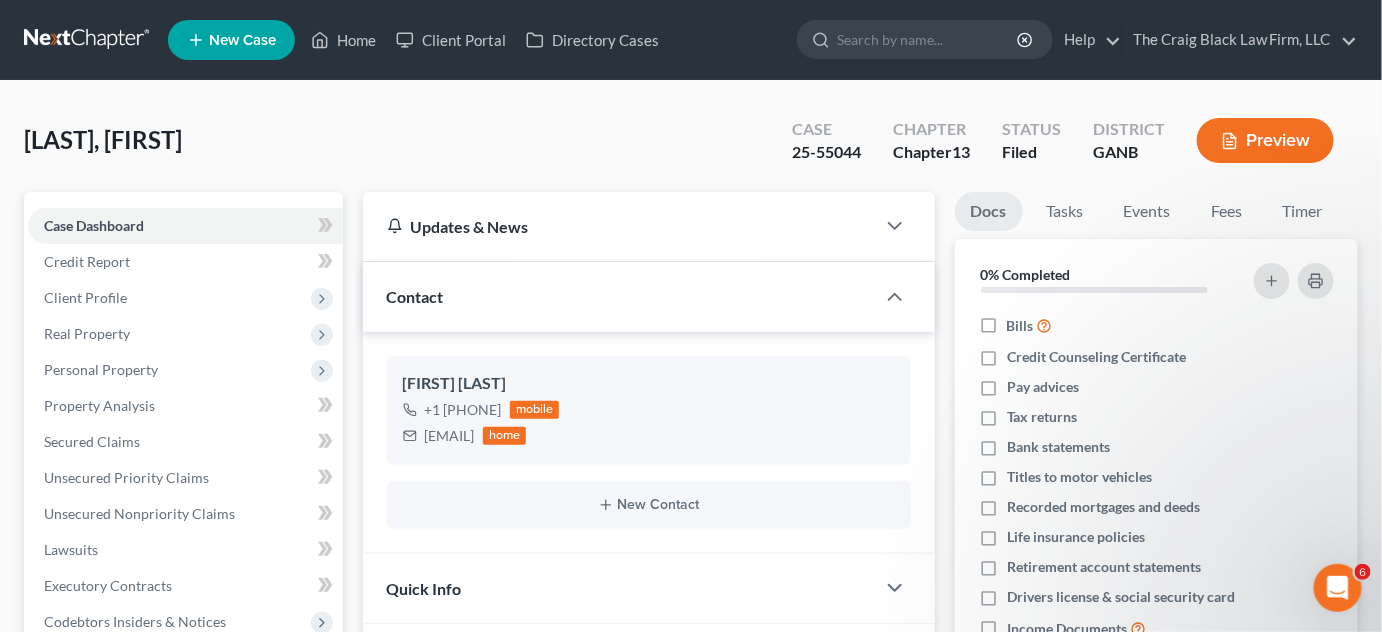 scroll, scrollTop: 454, scrollLeft: 0, axis: vertical 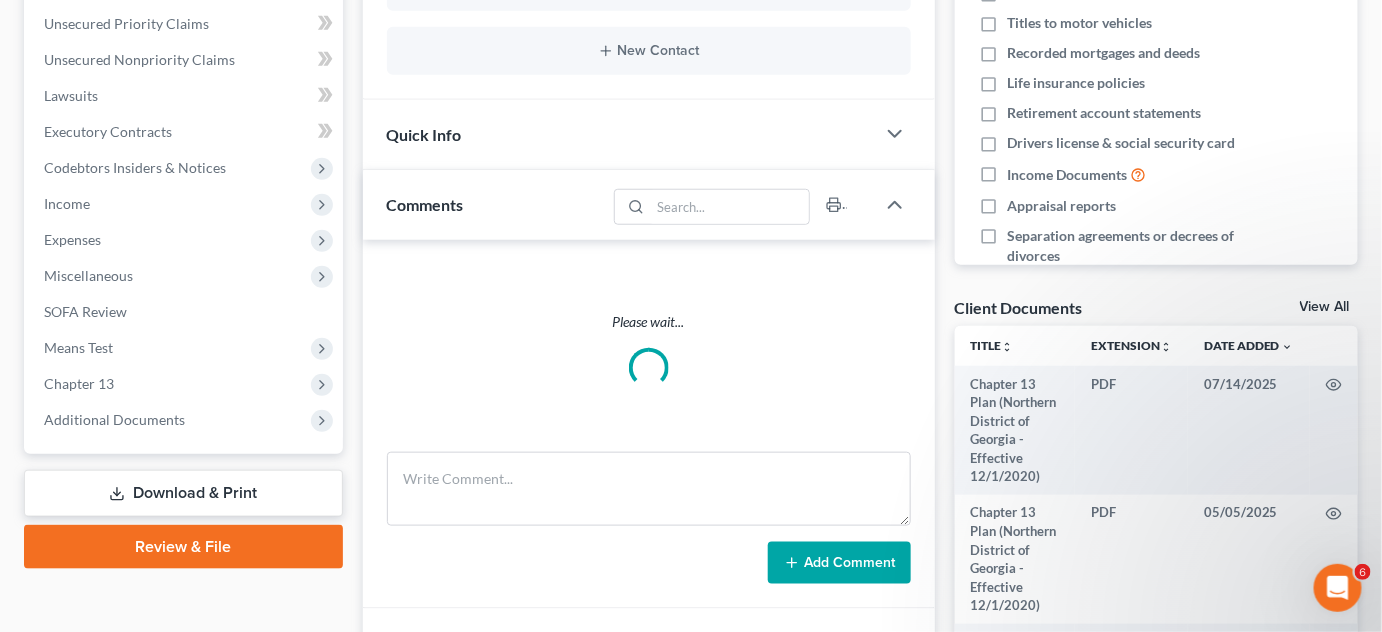 click on "Additional Documents" at bounding box center (114, 419) 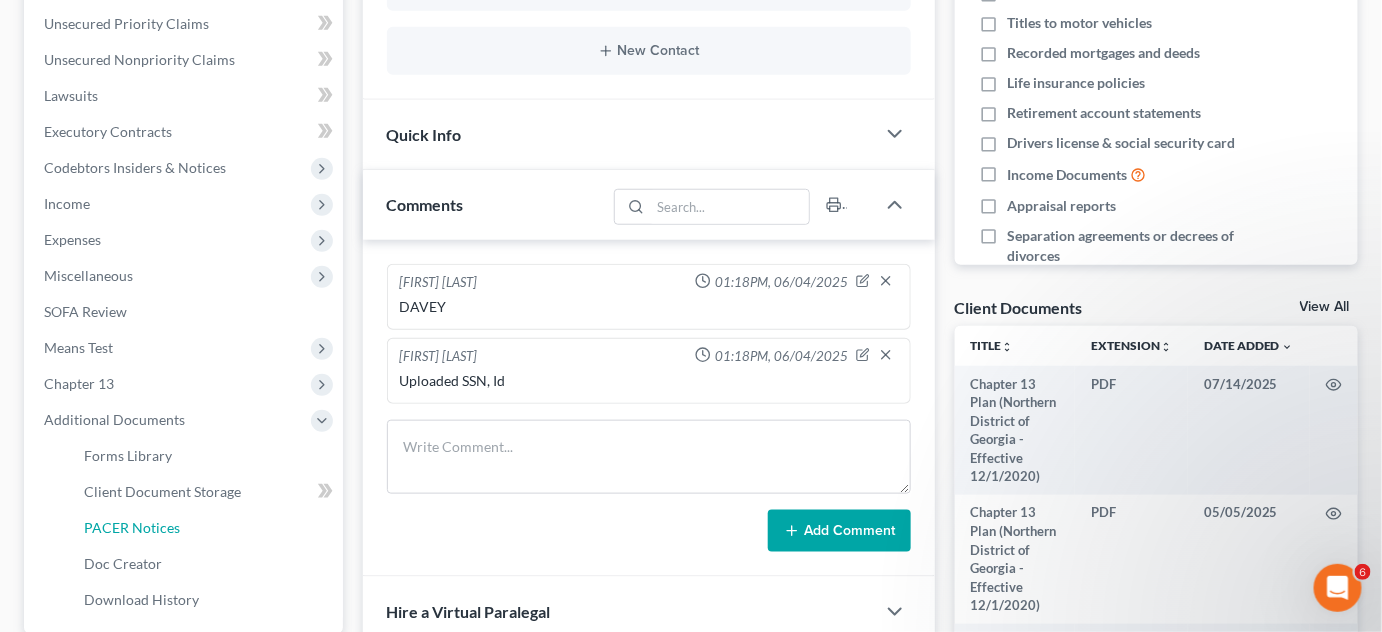 click on "PACER Notices" at bounding box center (132, 527) 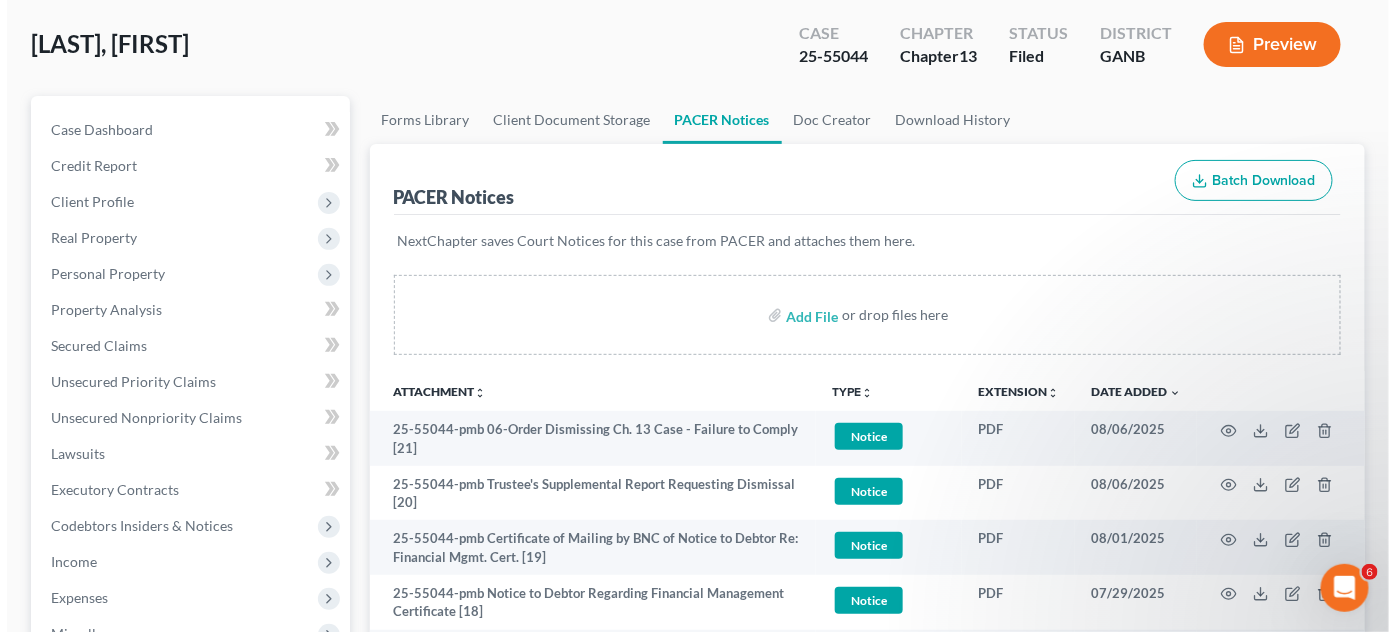 scroll, scrollTop: 151, scrollLeft: 0, axis: vertical 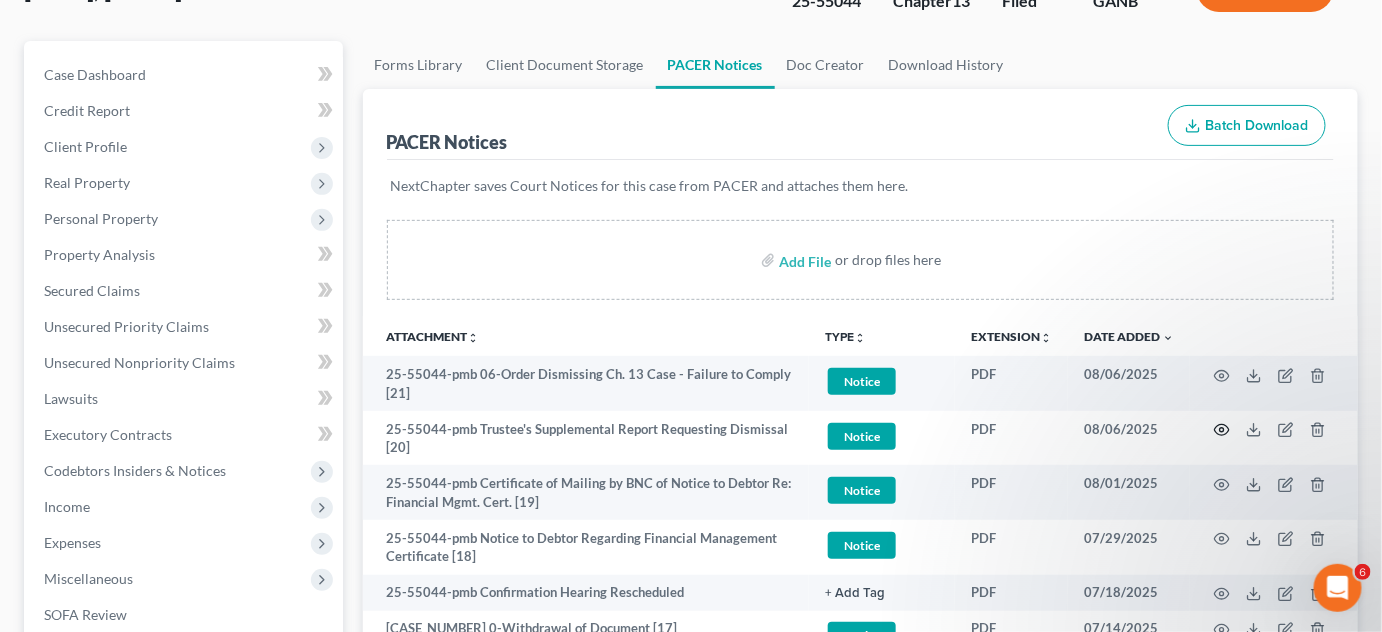 click 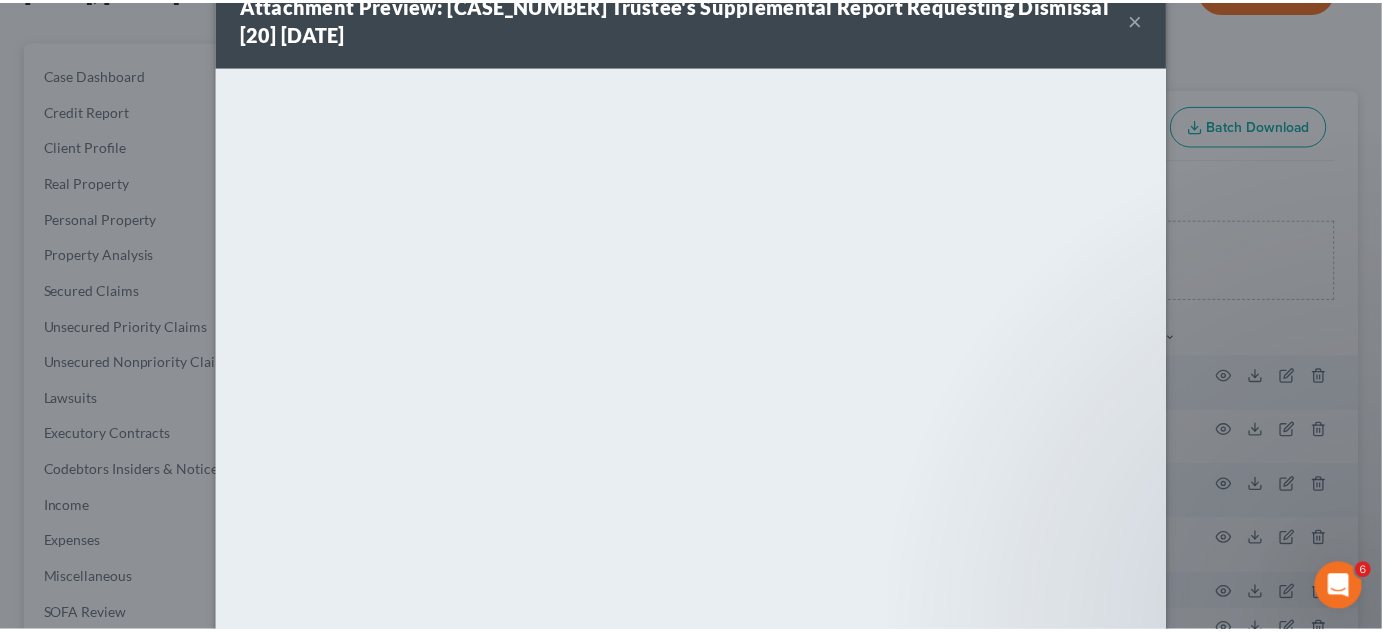 scroll, scrollTop: 232, scrollLeft: 0, axis: vertical 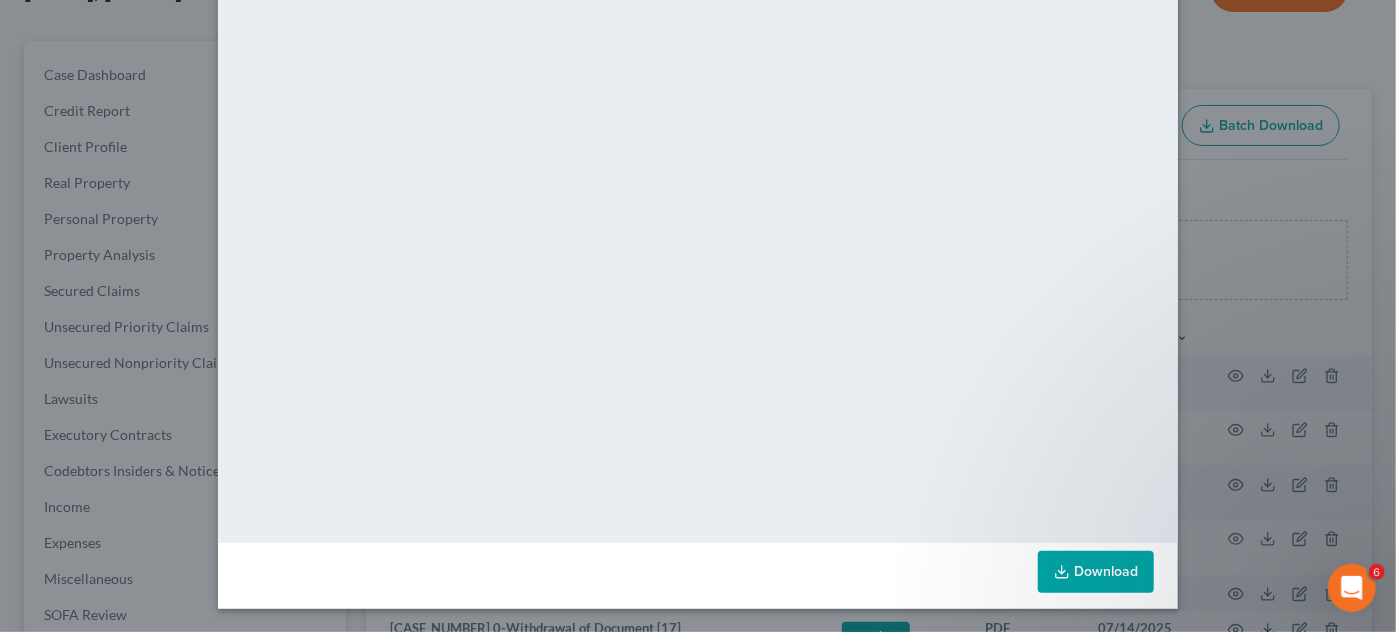 click on "Attachment Preview: 25-55044-pmb Trustee's Supplemental Report Requesting Dismissal [20] 08/06/2025 ×
Download" at bounding box center (698, 316) 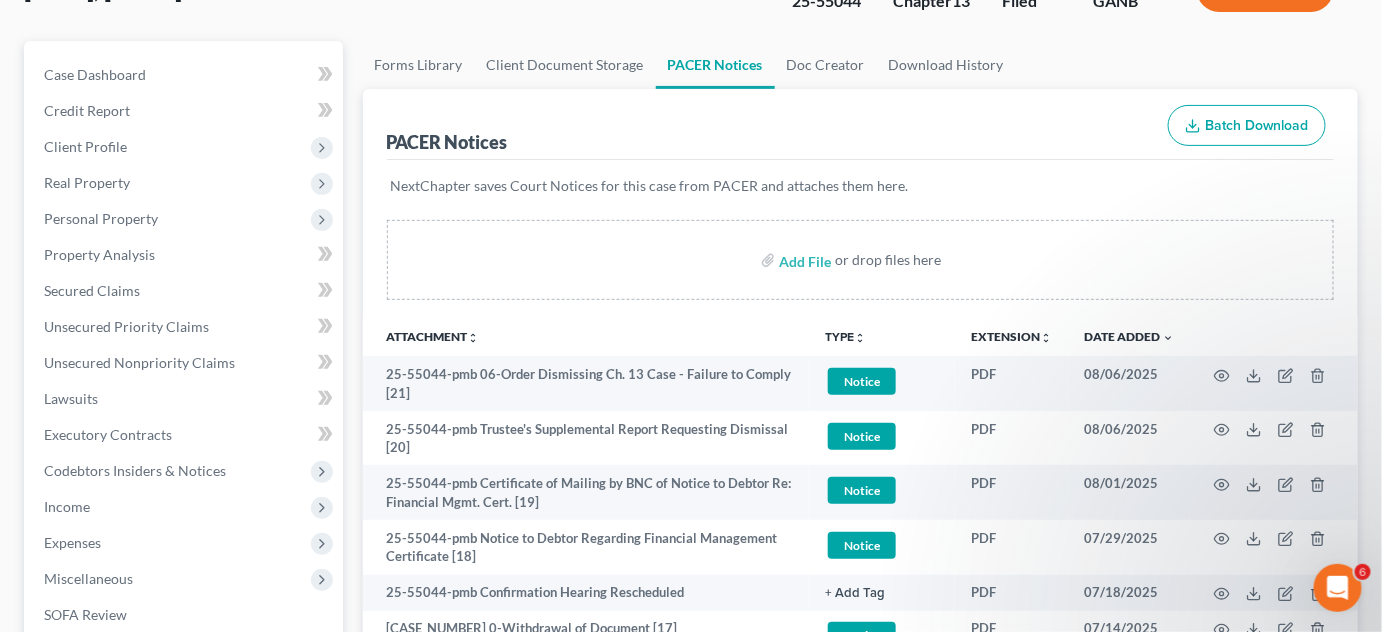 scroll, scrollTop: 0, scrollLeft: 0, axis: both 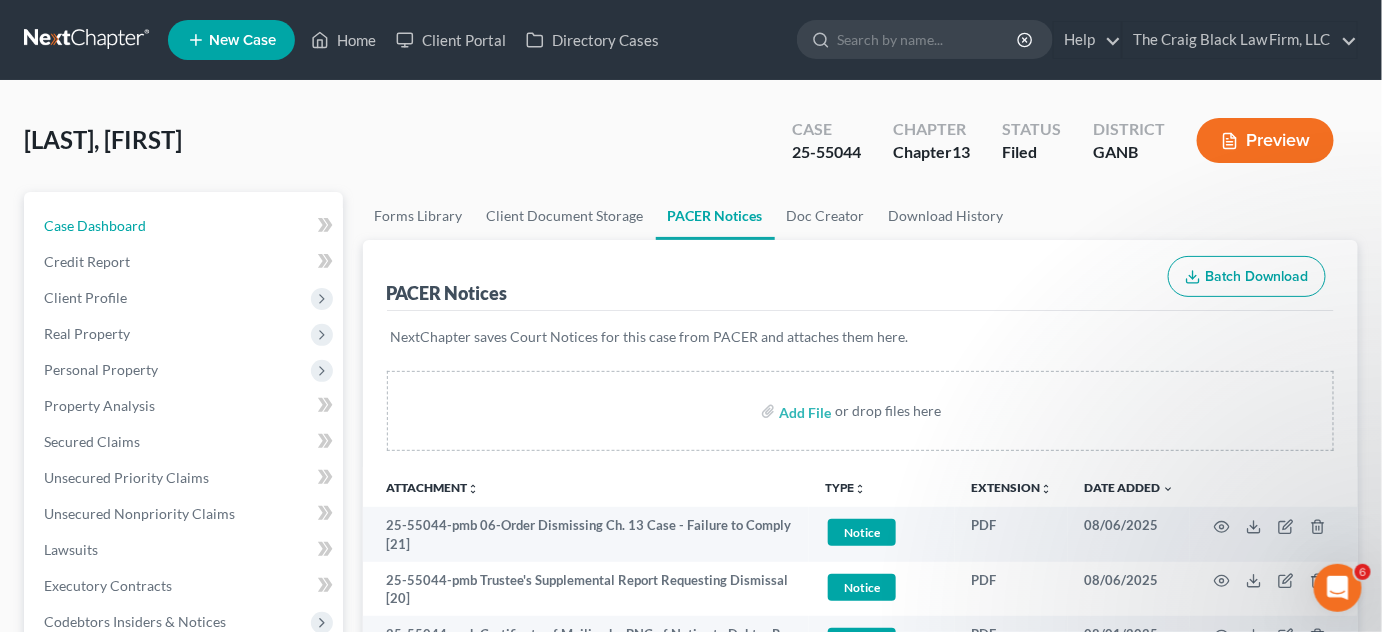 click on "Case Dashboard" at bounding box center (95, 225) 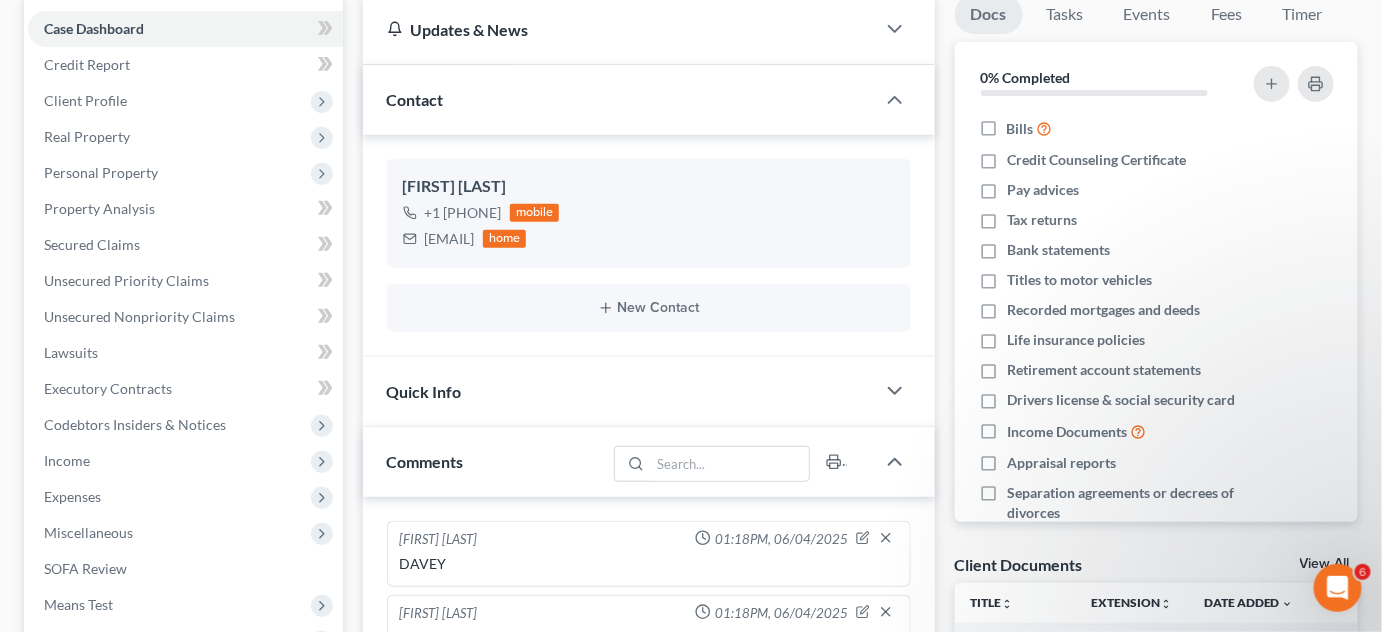 scroll, scrollTop: 605, scrollLeft: 0, axis: vertical 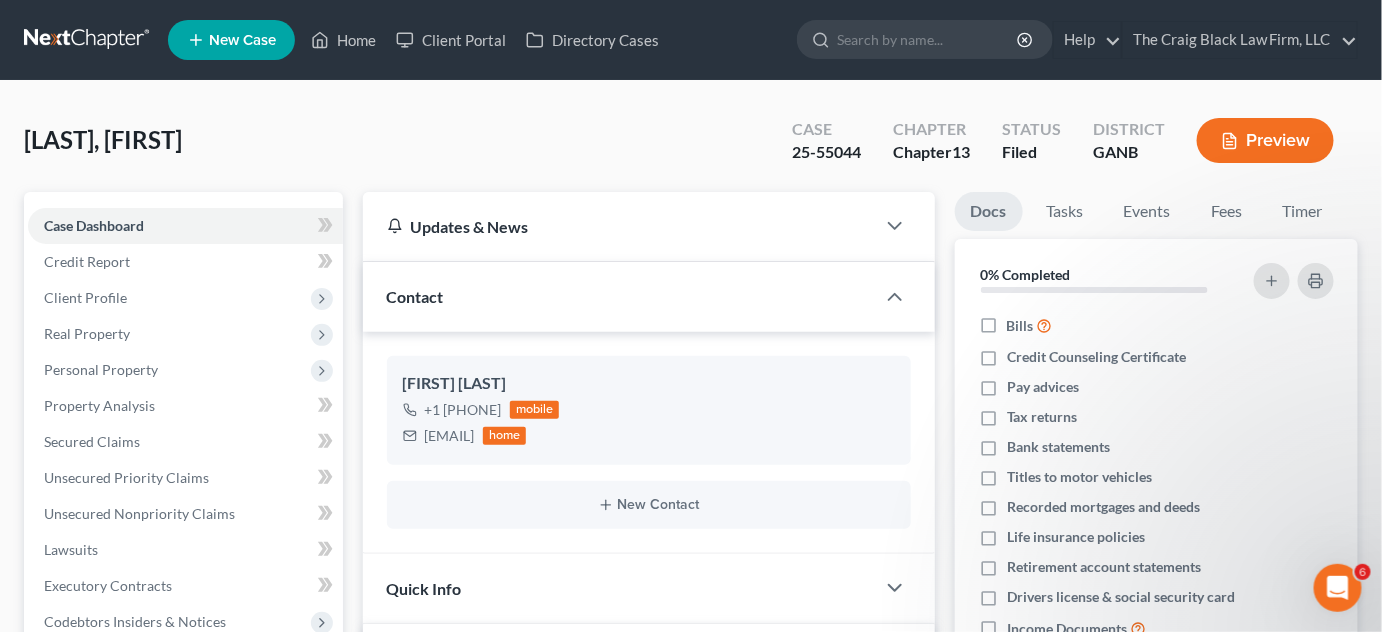 click at bounding box center [928, 39] 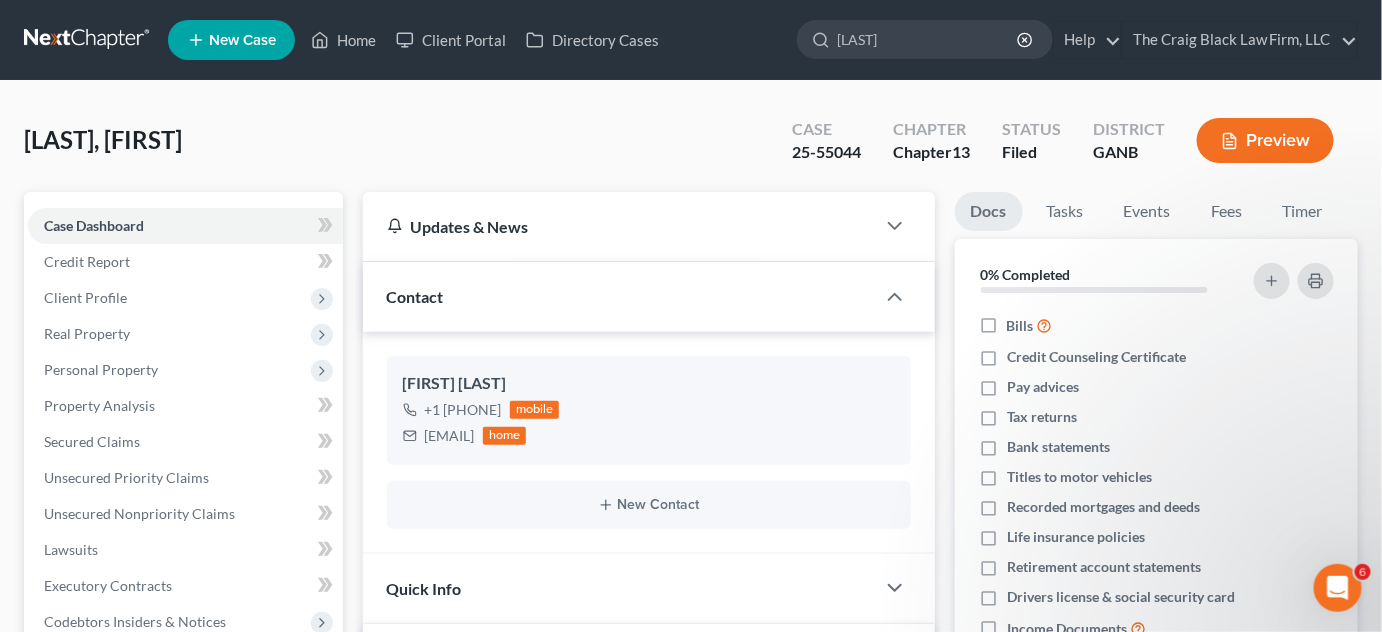 type on "ferreira" 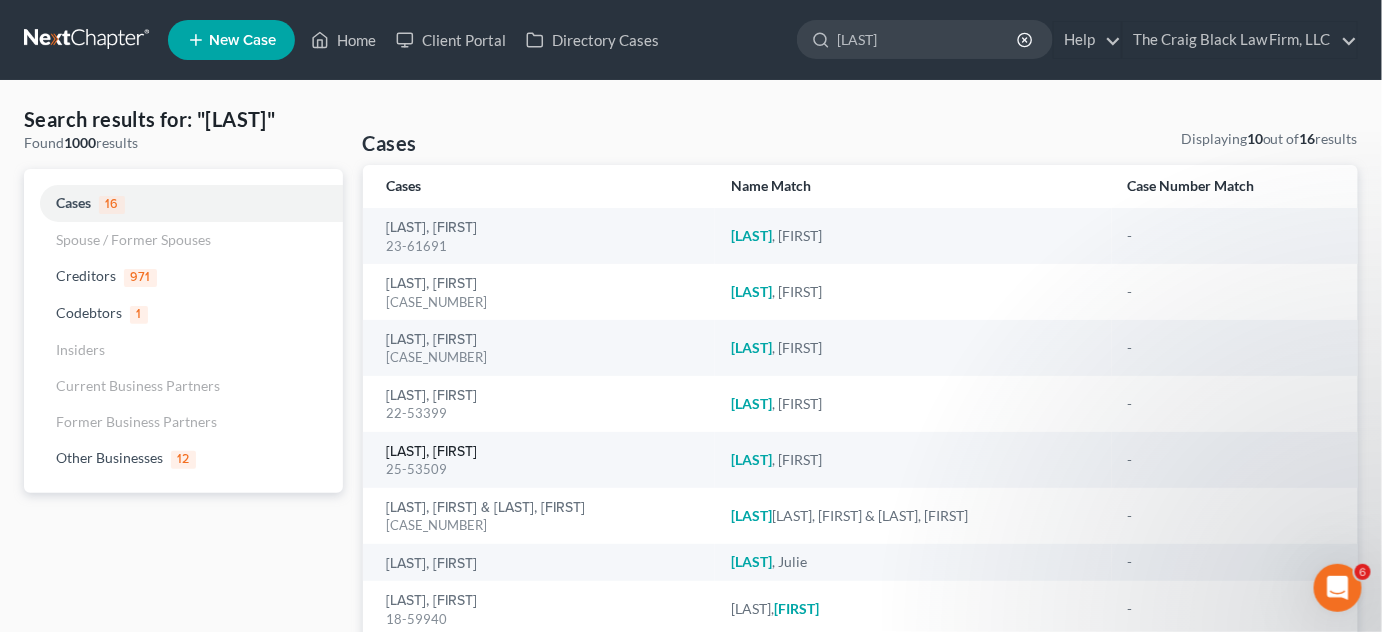 click on "Ferreira, Michael" at bounding box center (432, 452) 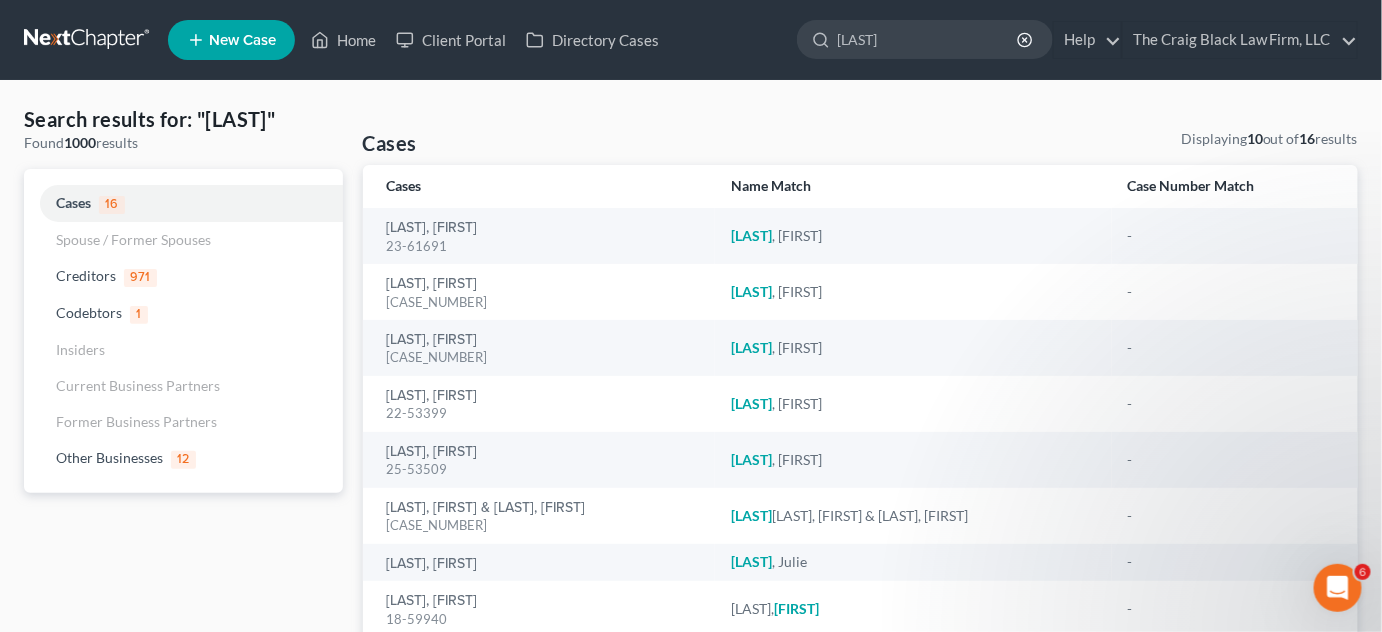 type 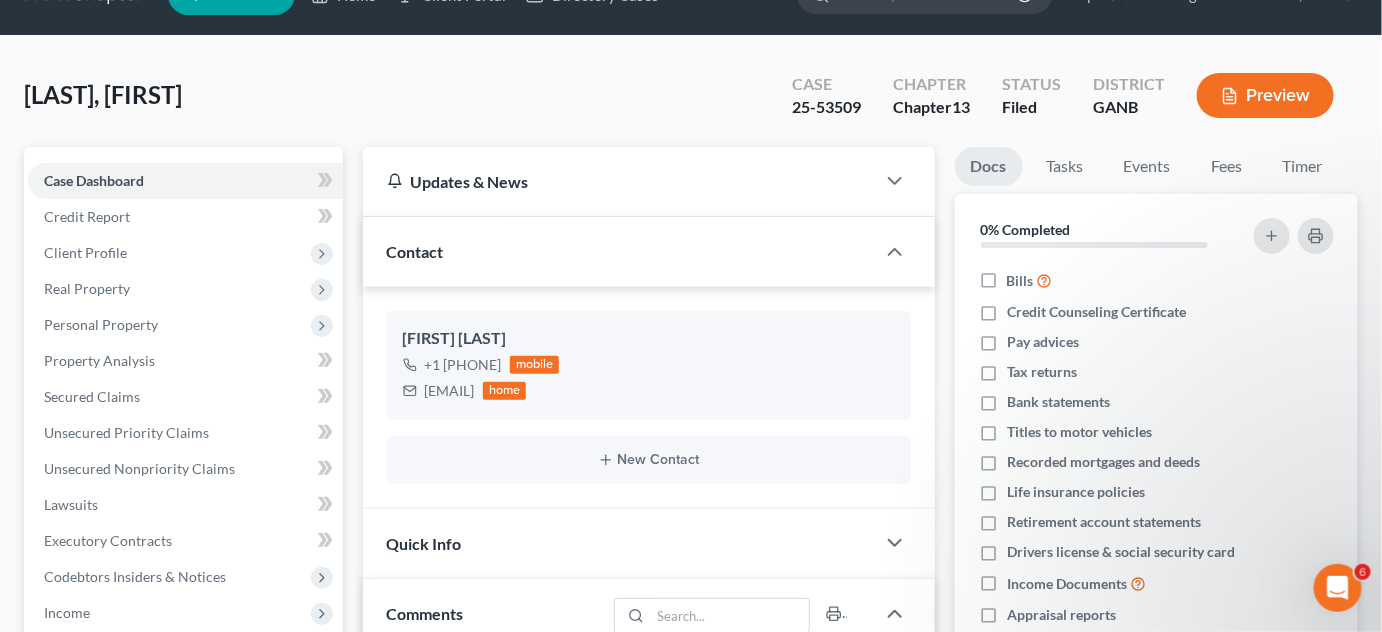 scroll, scrollTop: 605, scrollLeft: 0, axis: vertical 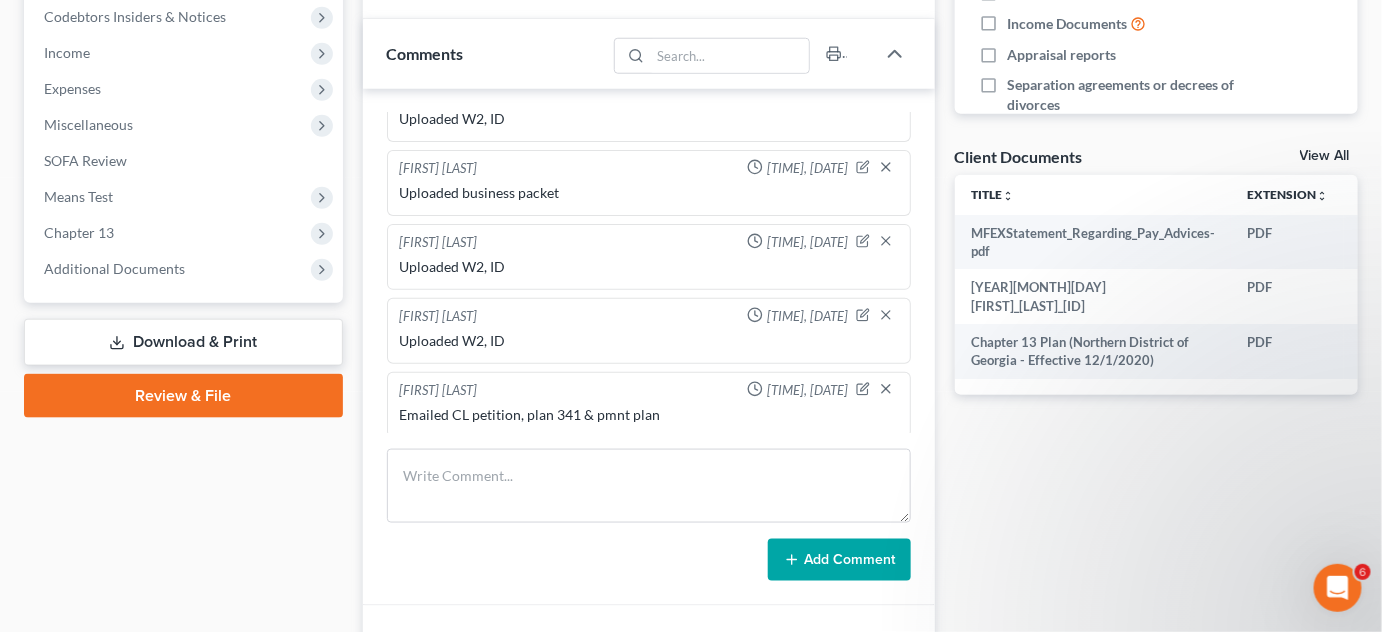 click on "Additional Documents" at bounding box center (114, 268) 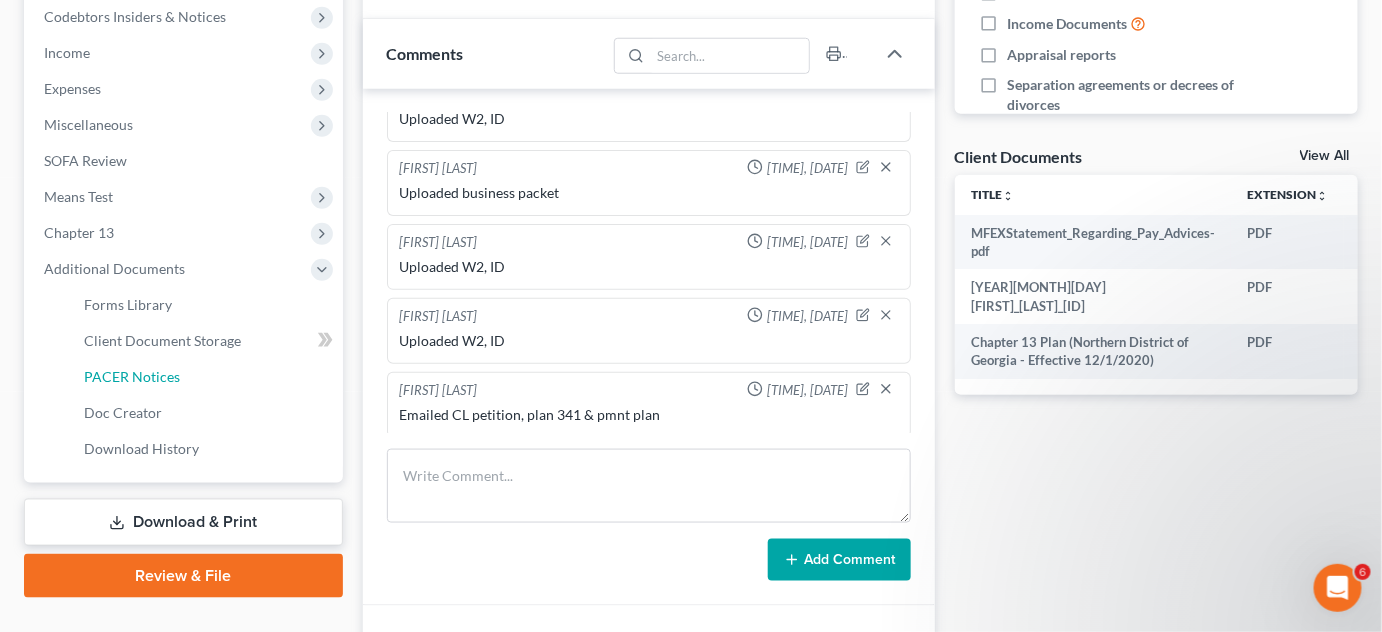 click on "PACER Notices" at bounding box center (132, 376) 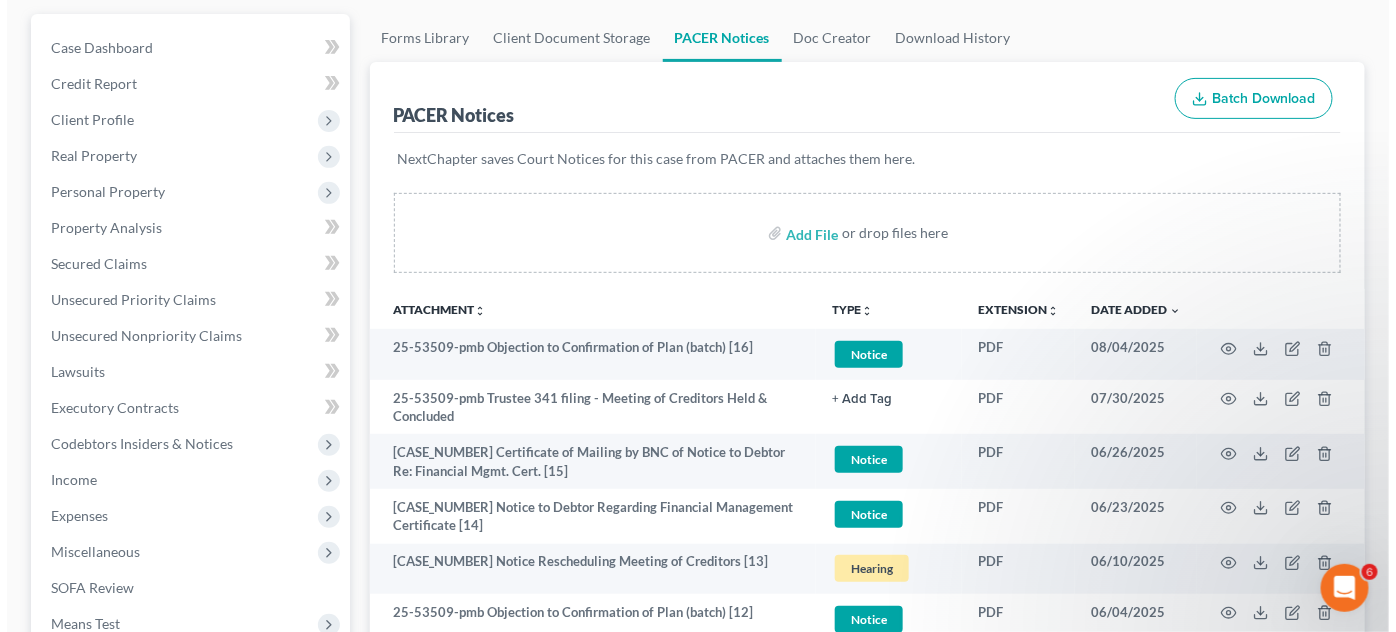 scroll, scrollTop: 0, scrollLeft: 0, axis: both 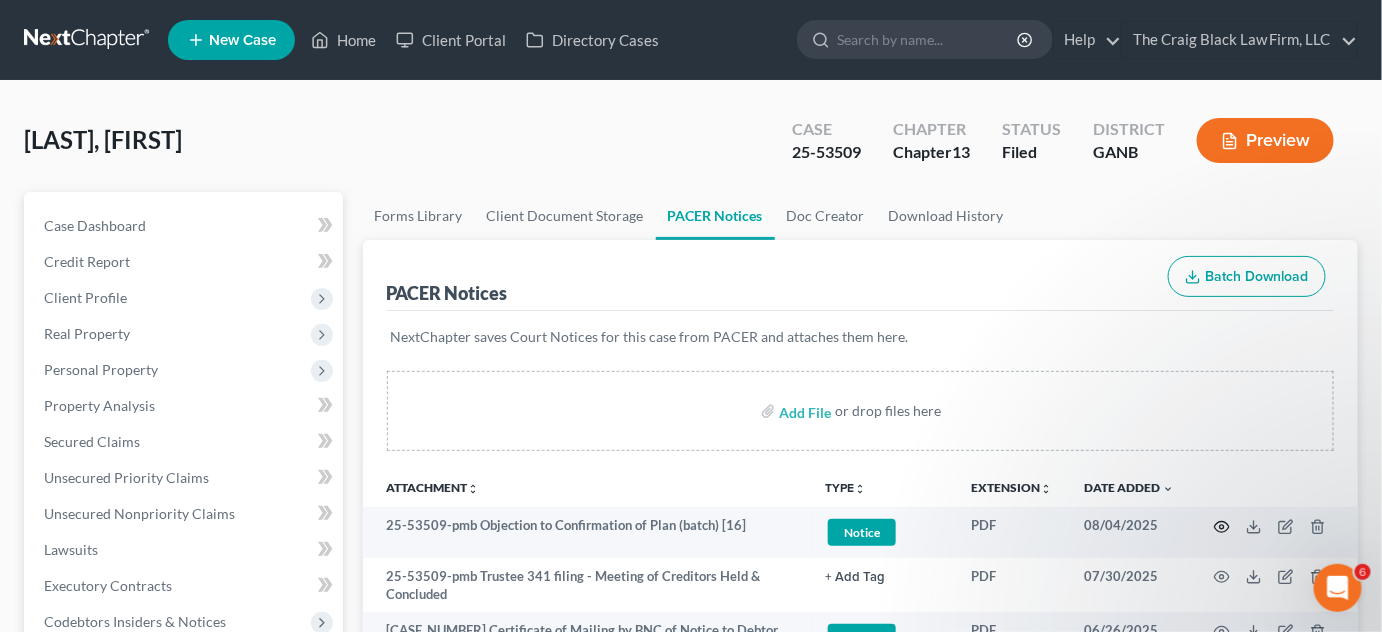 click 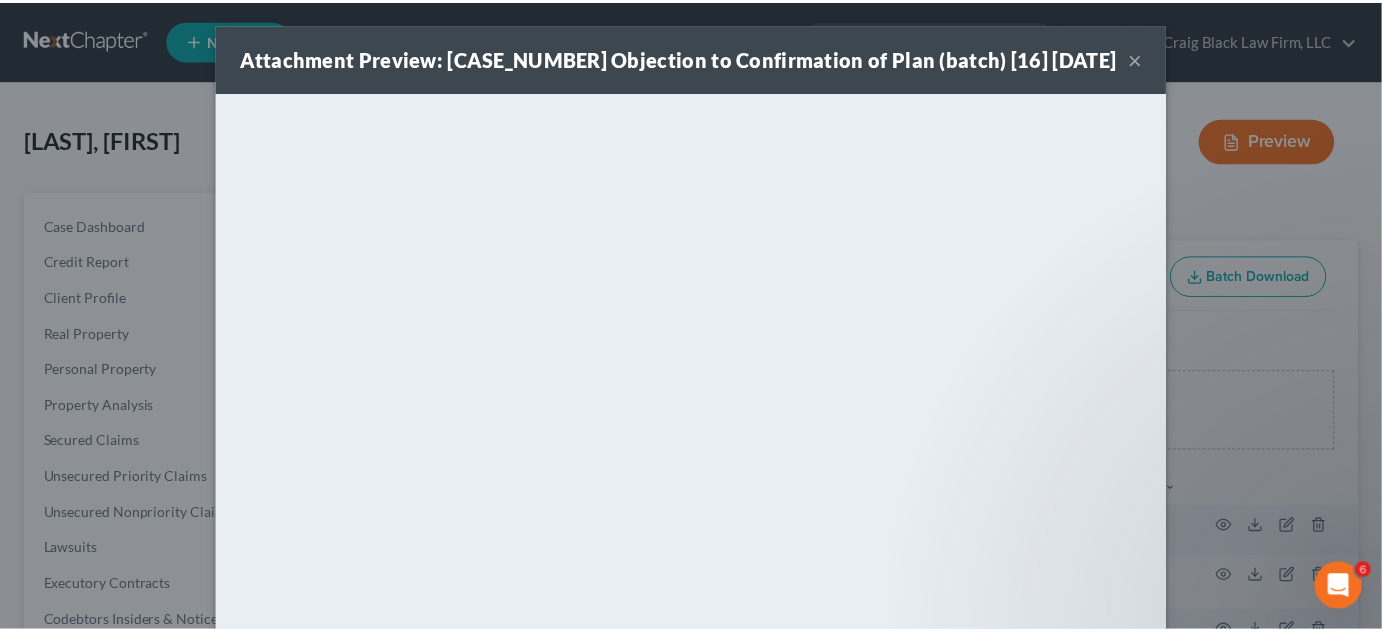 scroll, scrollTop: 54, scrollLeft: 0, axis: vertical 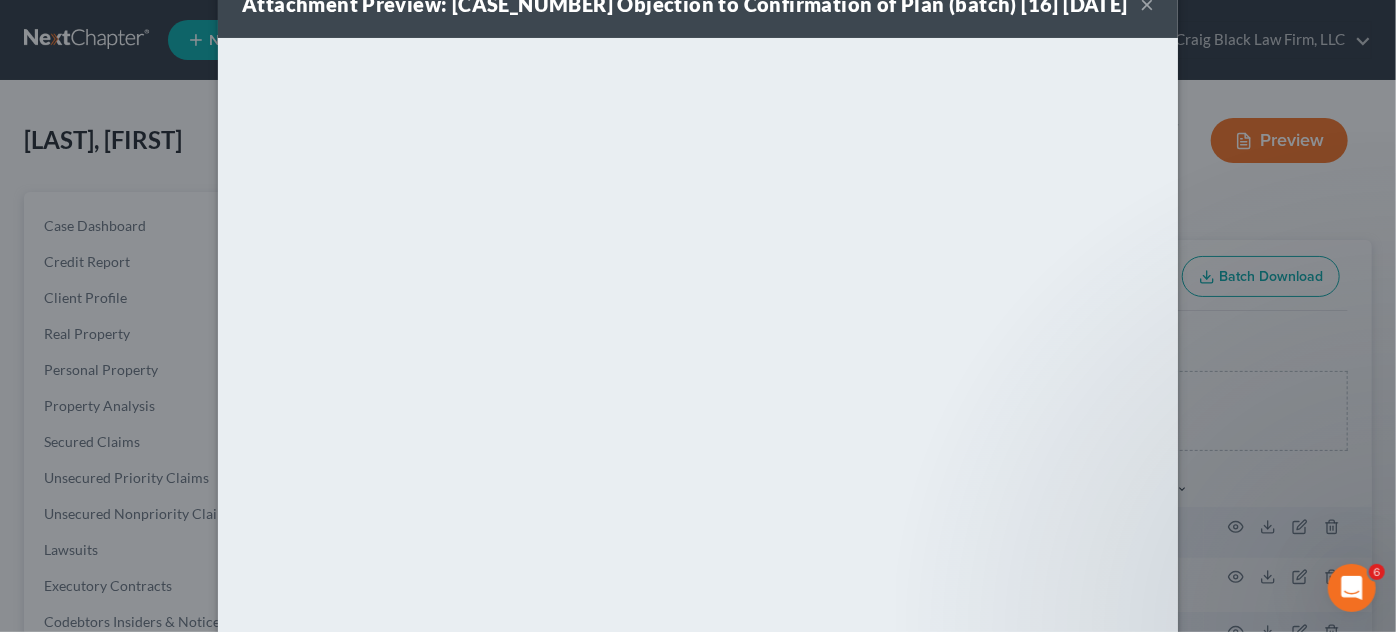 click on "Attachment Preview: 25-53509-pmb Objection to Confirmation of Plan (batch) [16] 08/04/2025 ×
Download" at bounding box center (698, 316) 